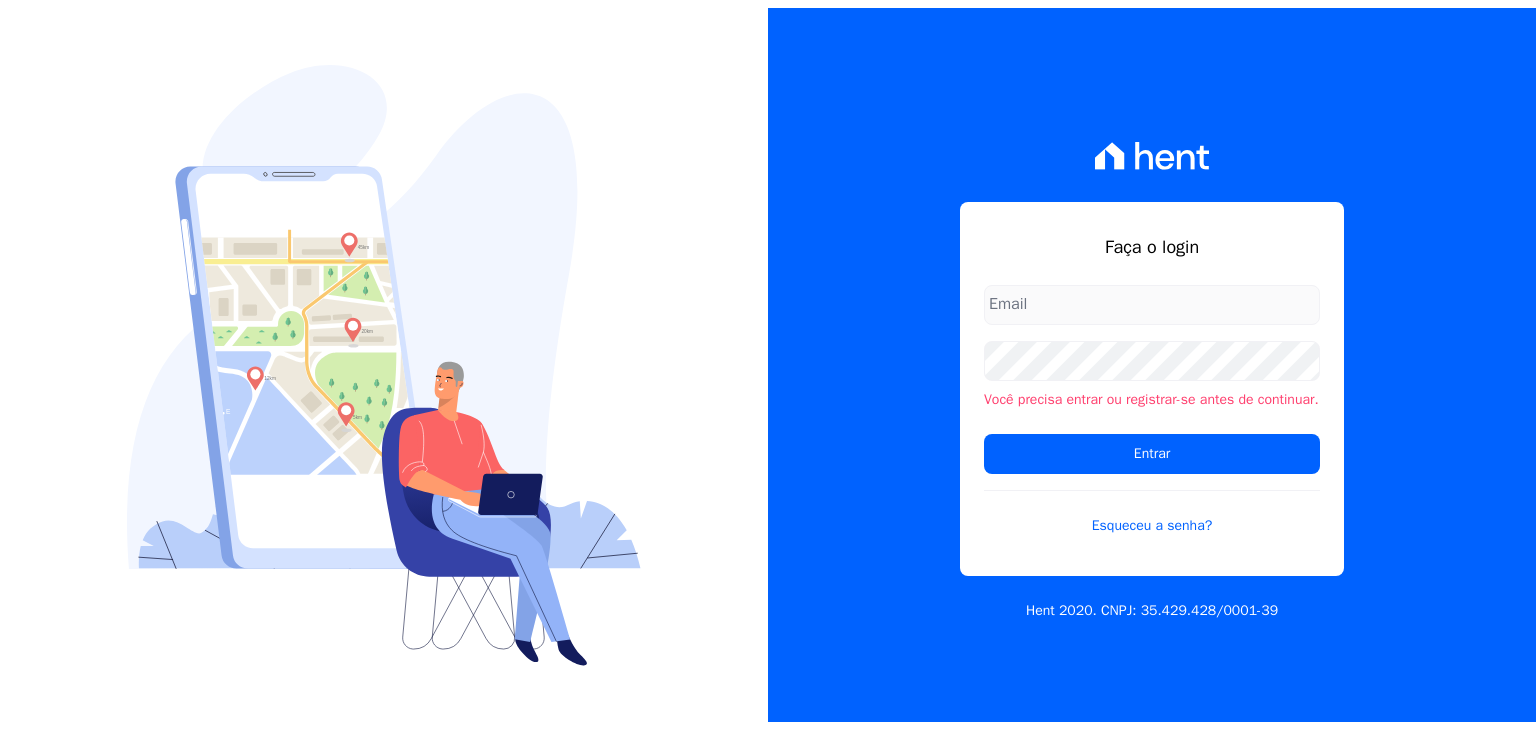 scroll, scrollTop: 0, scrollLeft: 0, axis: both 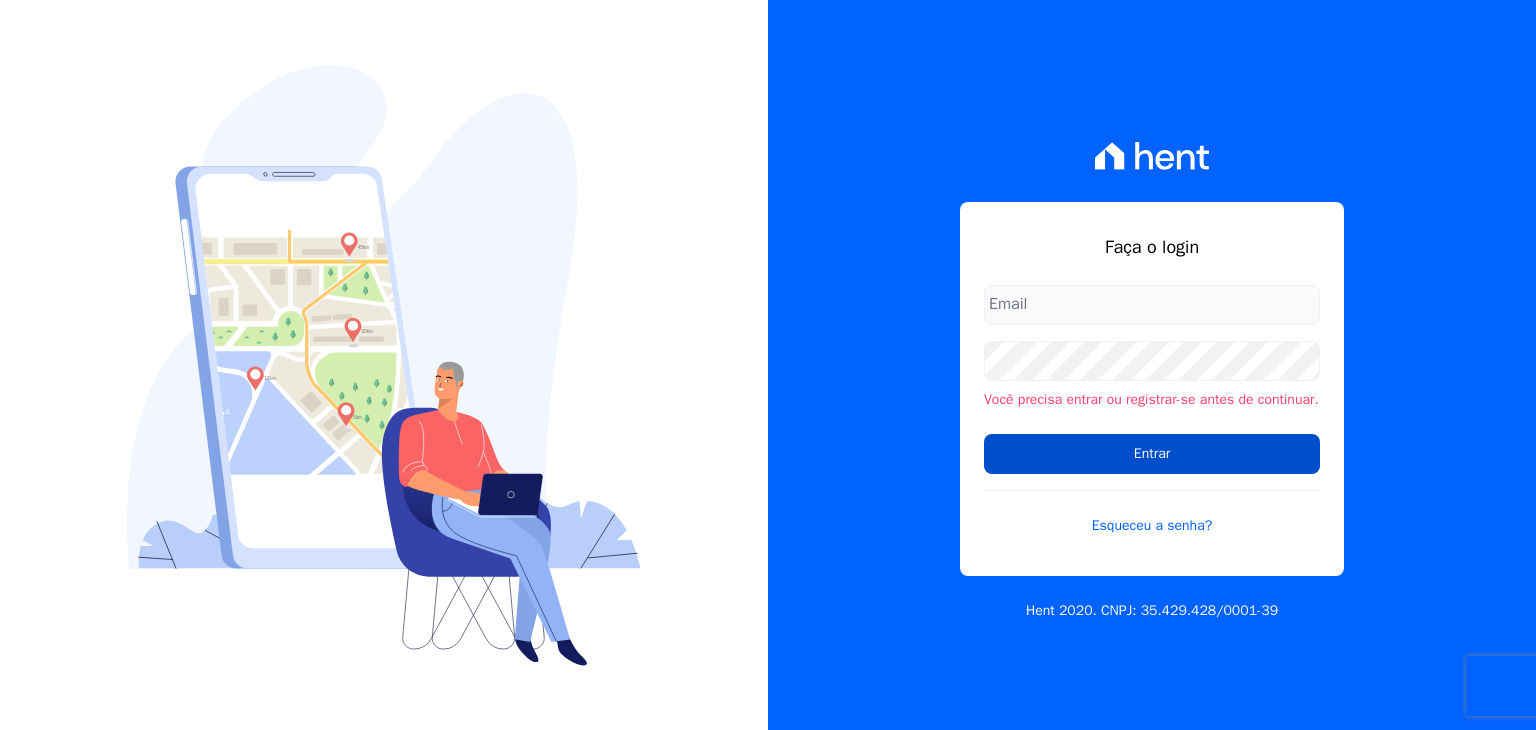 type on "[EMAIL]" 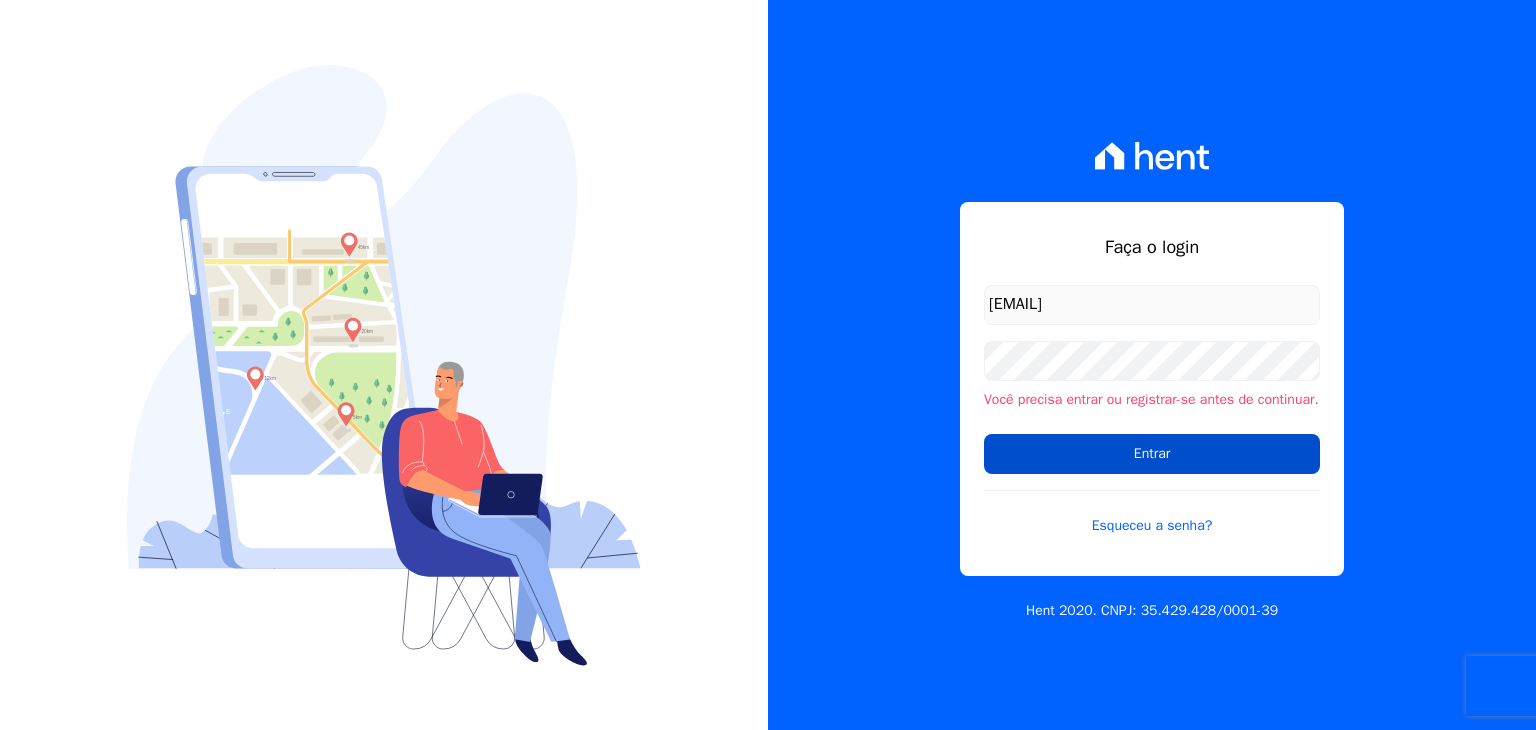 click on "Entrar" at bounding box center (1152, 454) 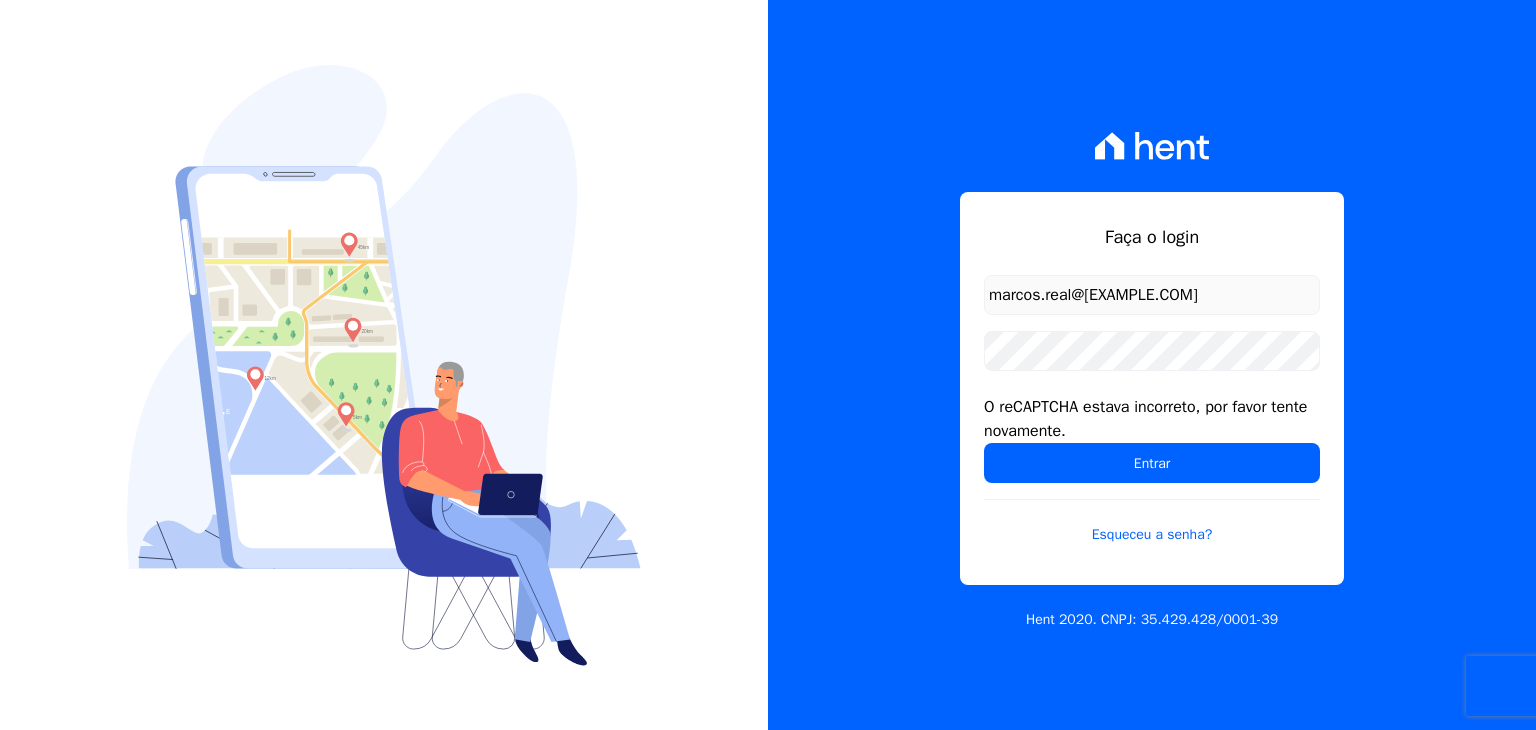 scroll, scrollTop: 0, scrollLeft: 0, axis: both 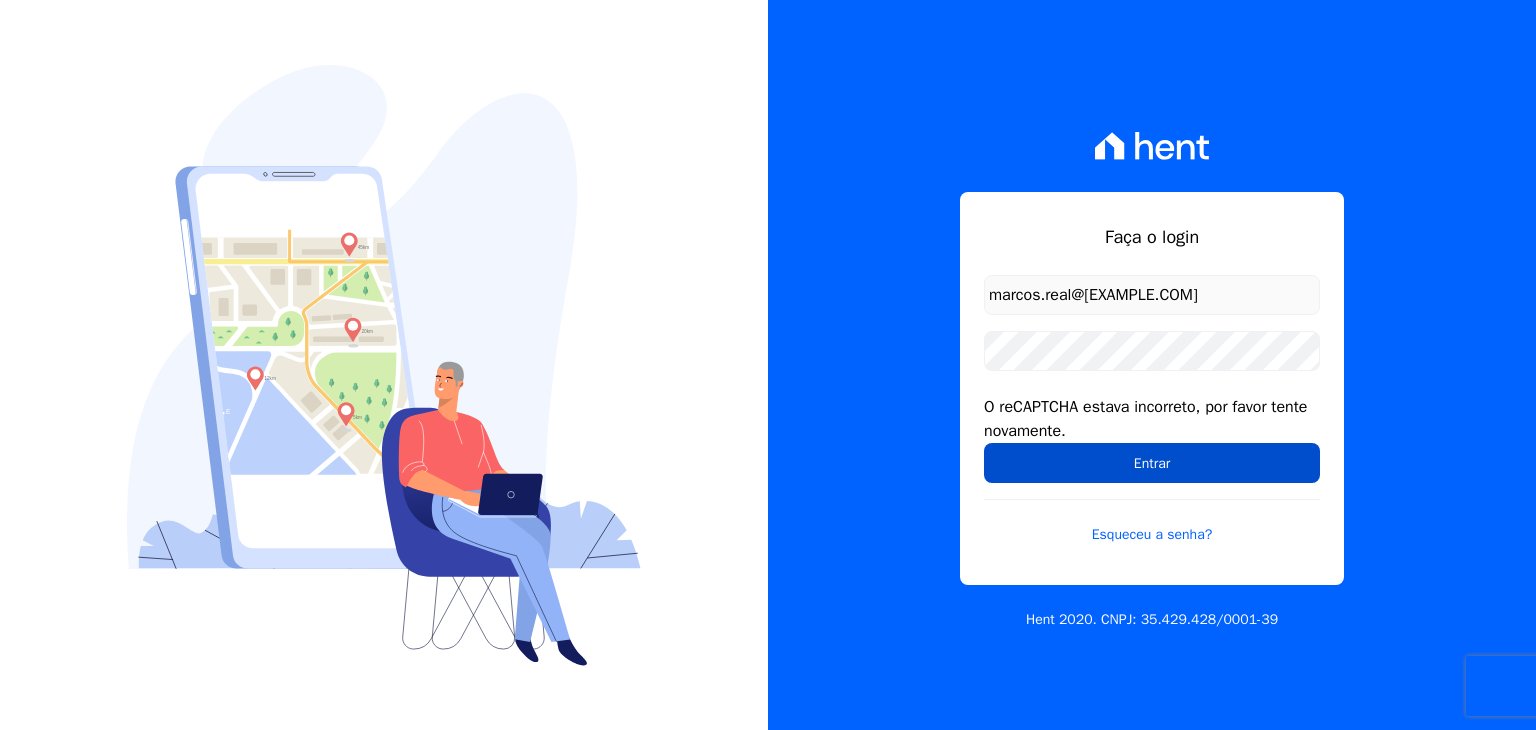 click on "Entrar" at bounding box center [1152, 463] 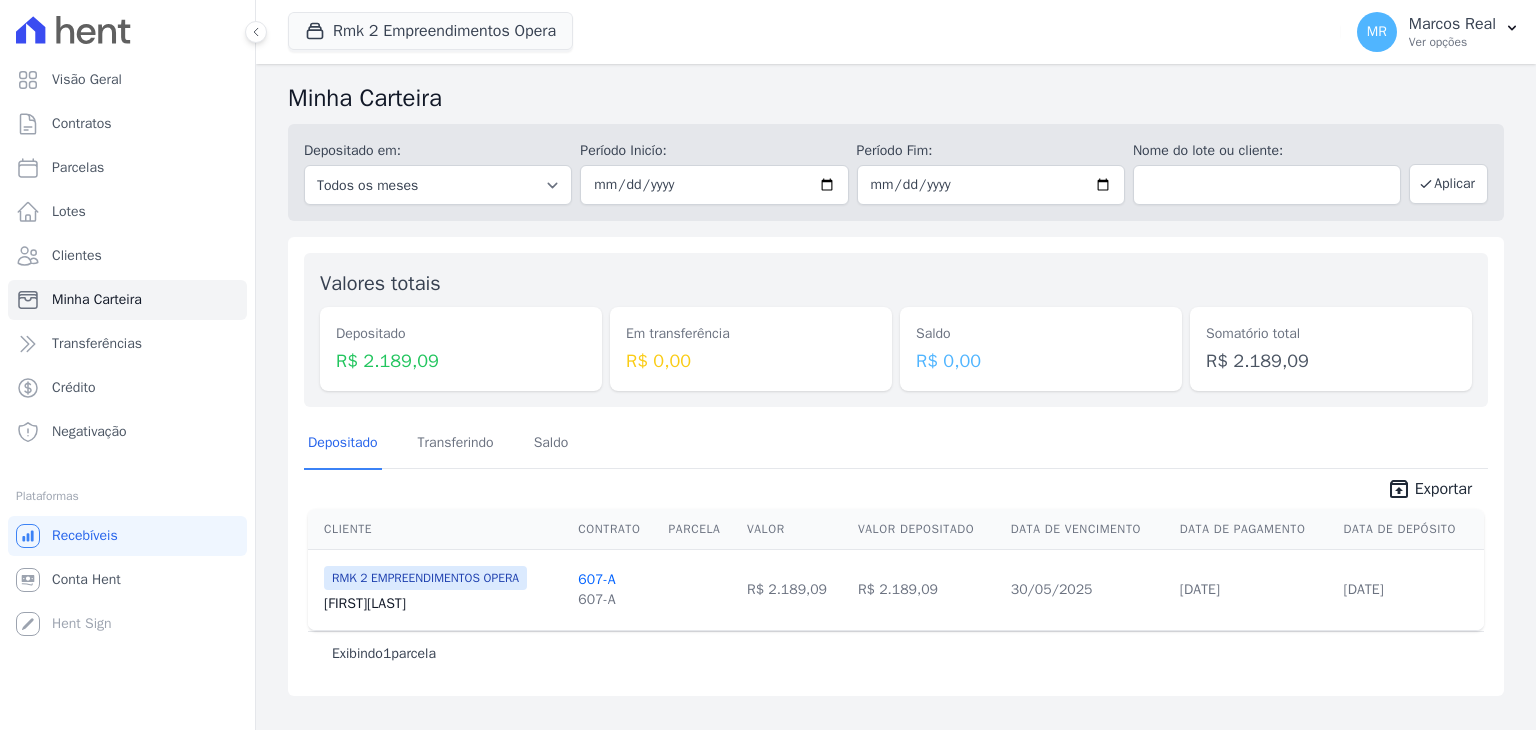 scroll, scrollTop: 0, scrollLeft: 0, axis: both 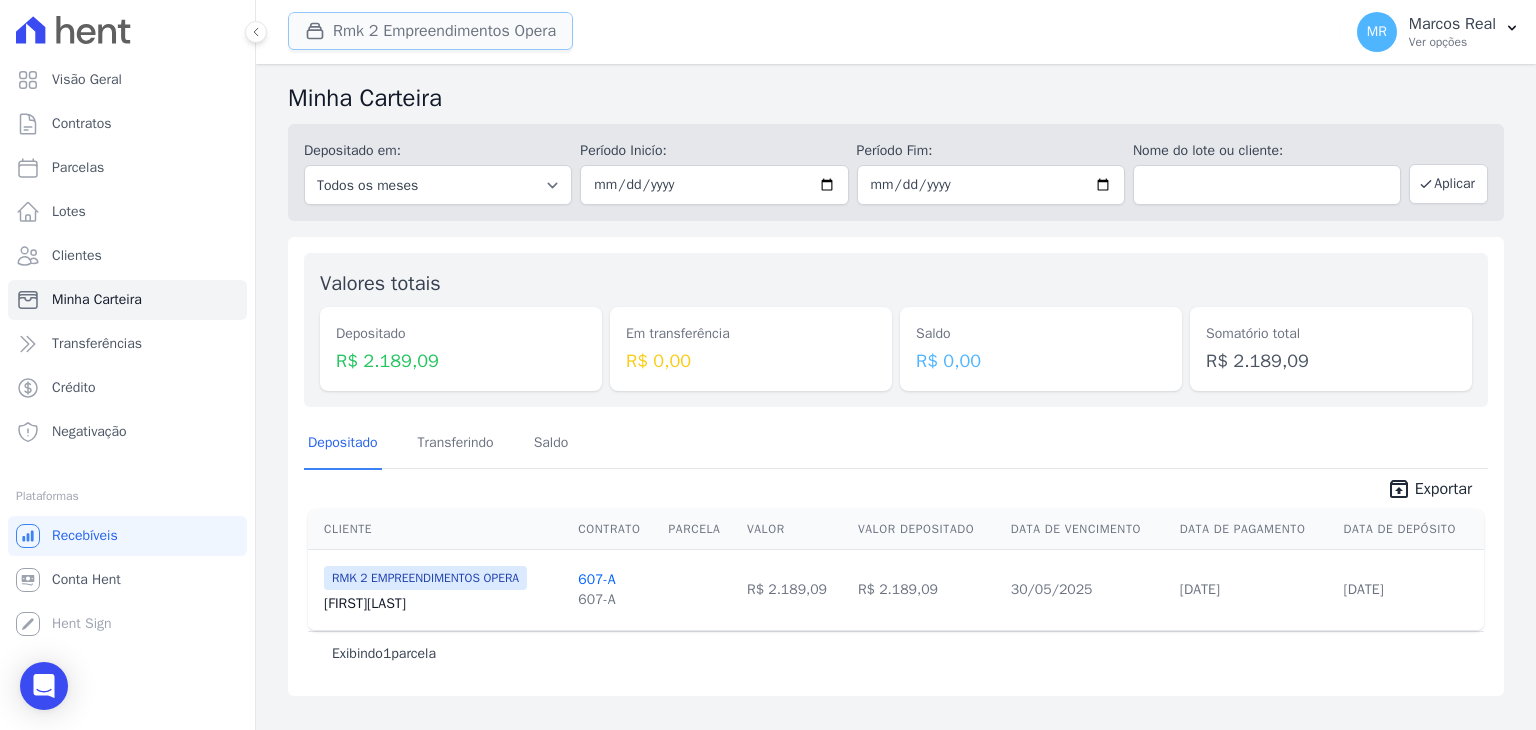 click on "Rmk 2 Empreendimentos Opera" at bounding box center (430, 31) 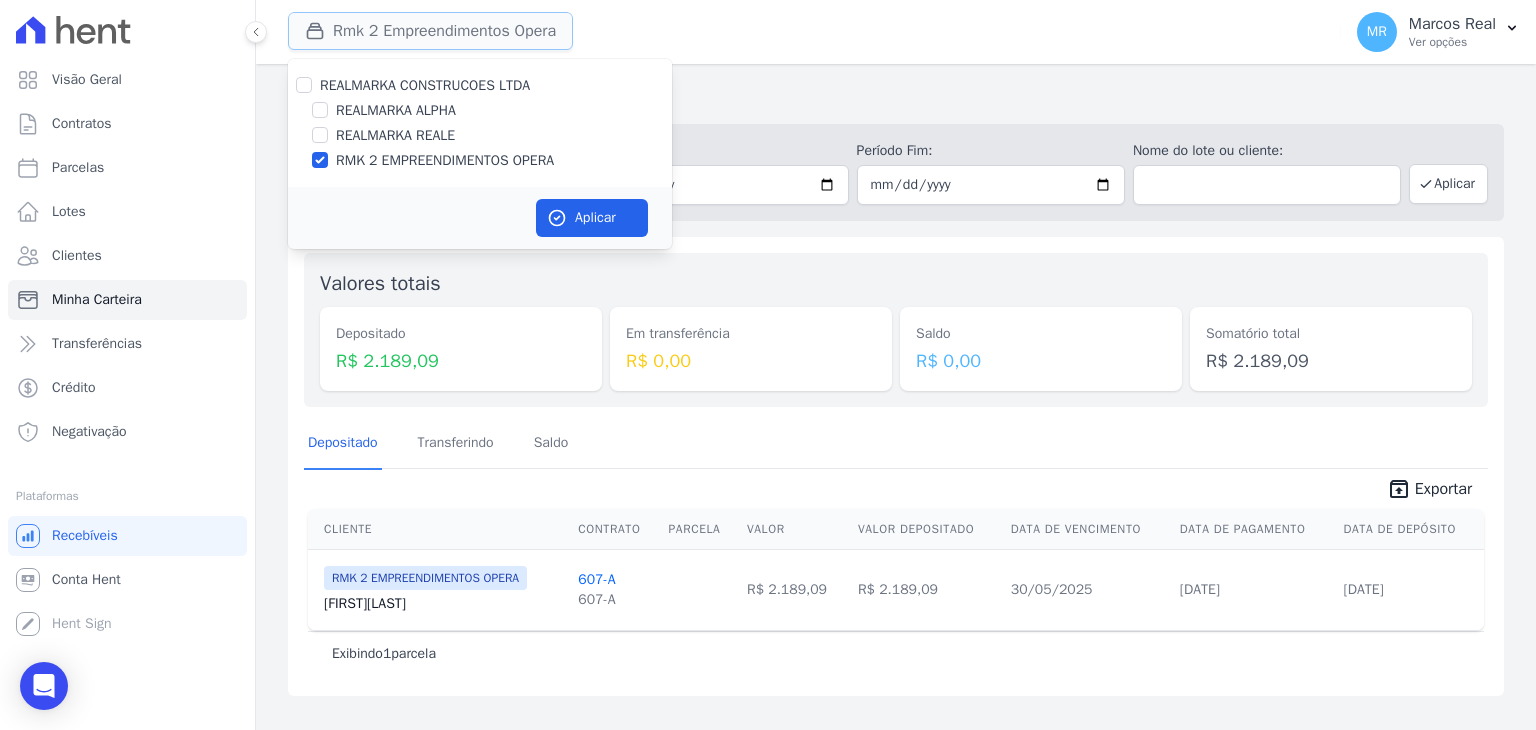 click on "Rmk 2 Empreendimentos Opera" at bounding box center [430, 31] 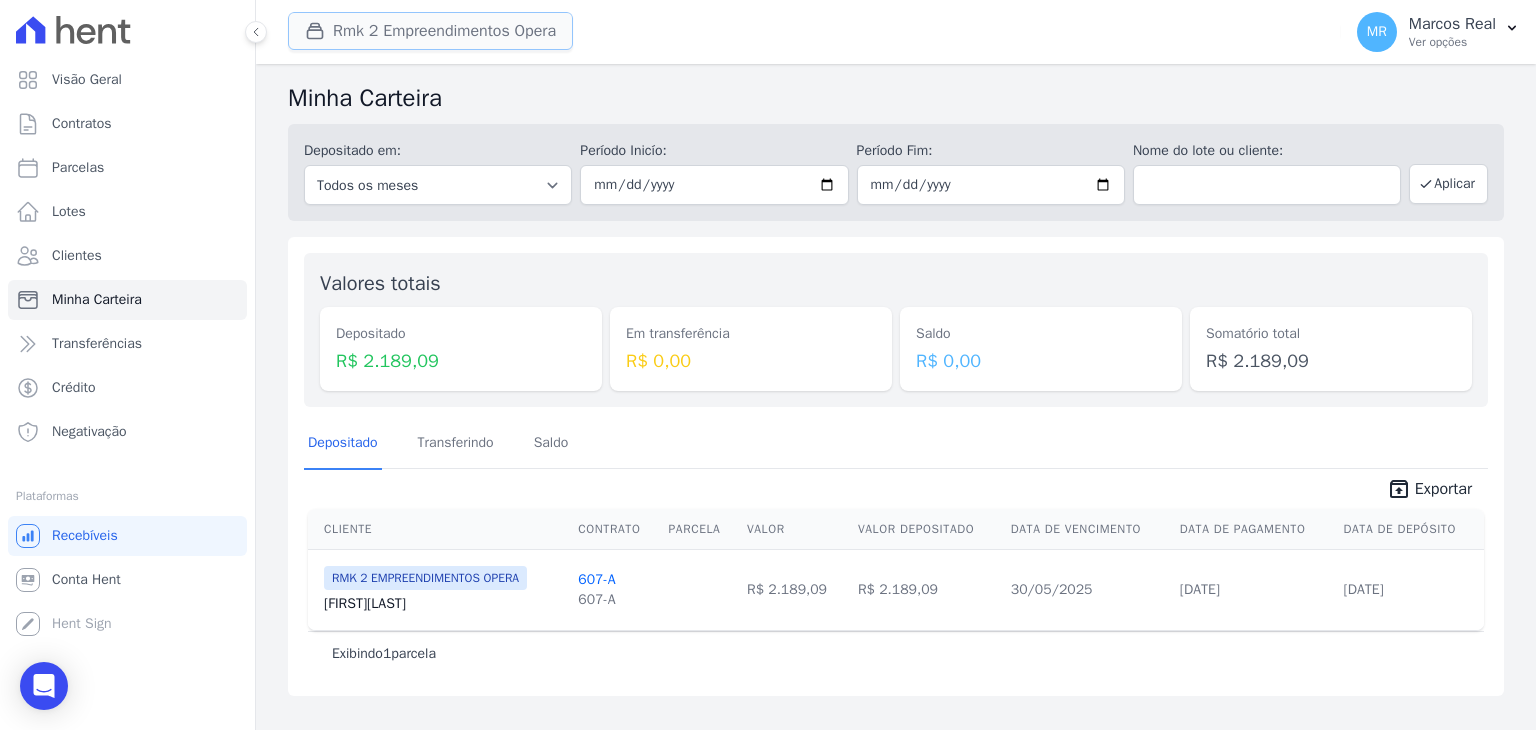 click on "Rmk 2 Empreendimentos Opera" at bounding box center [430, 31] 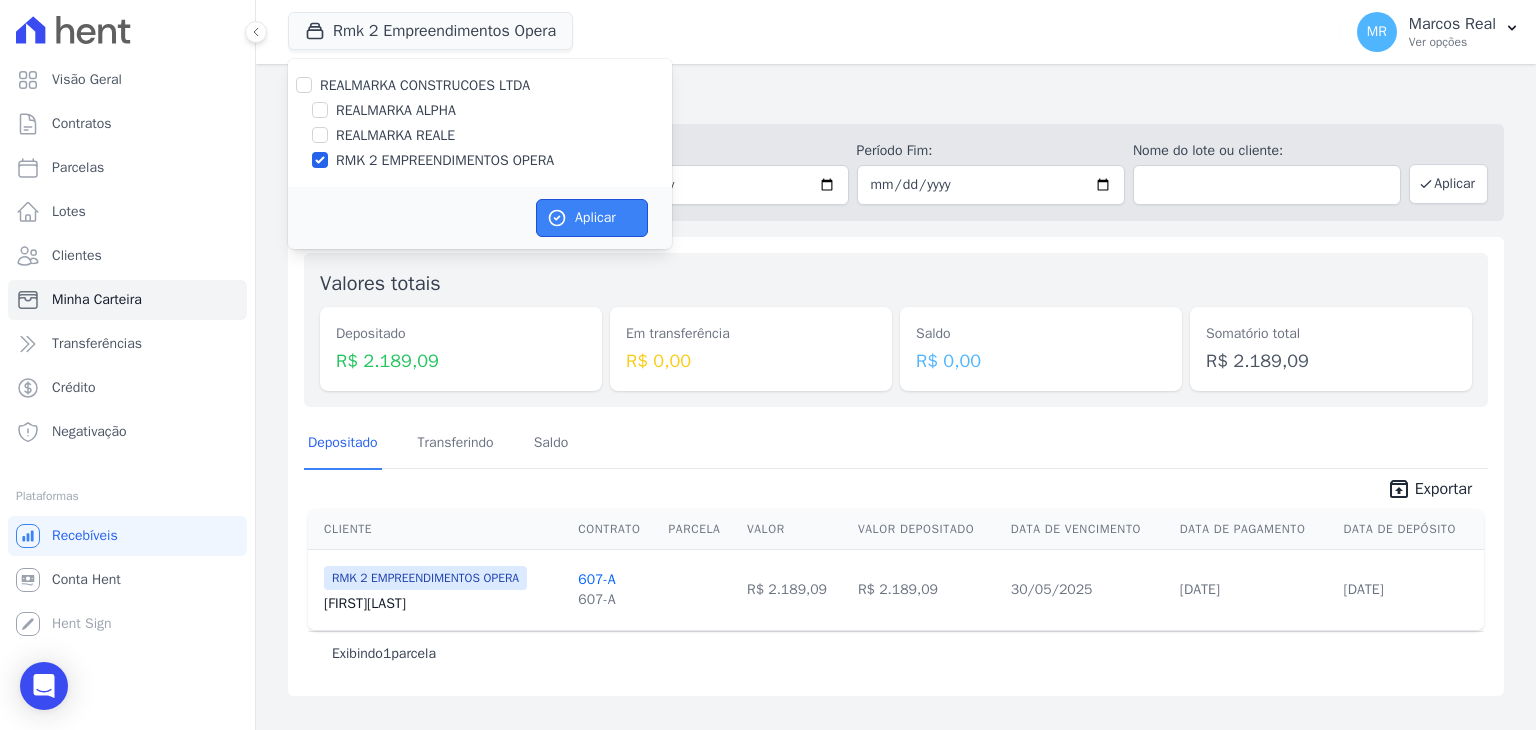 click on "Aplicar" at bounding box center [592, 218] 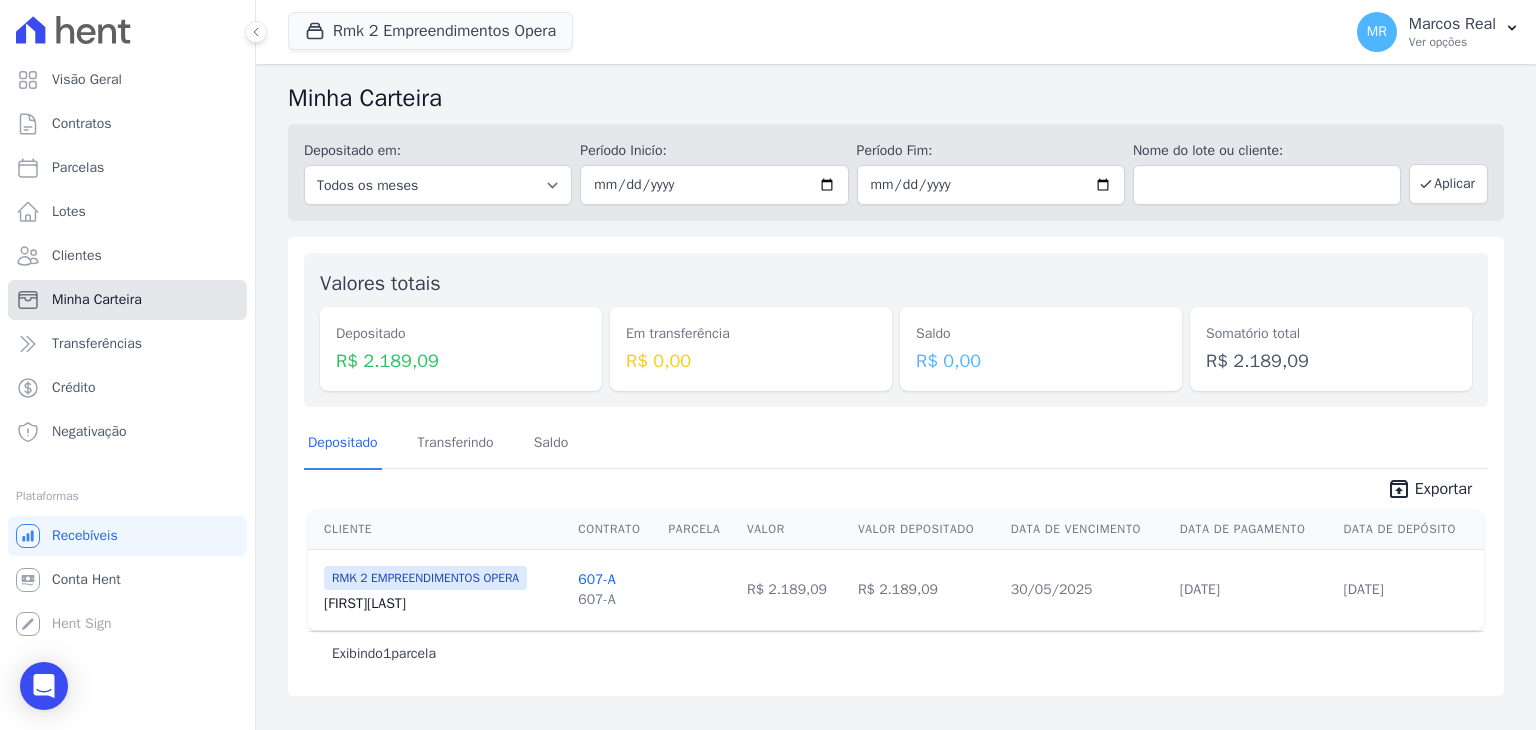 click on "Minha Carteira" at bounding box center [97, 300] 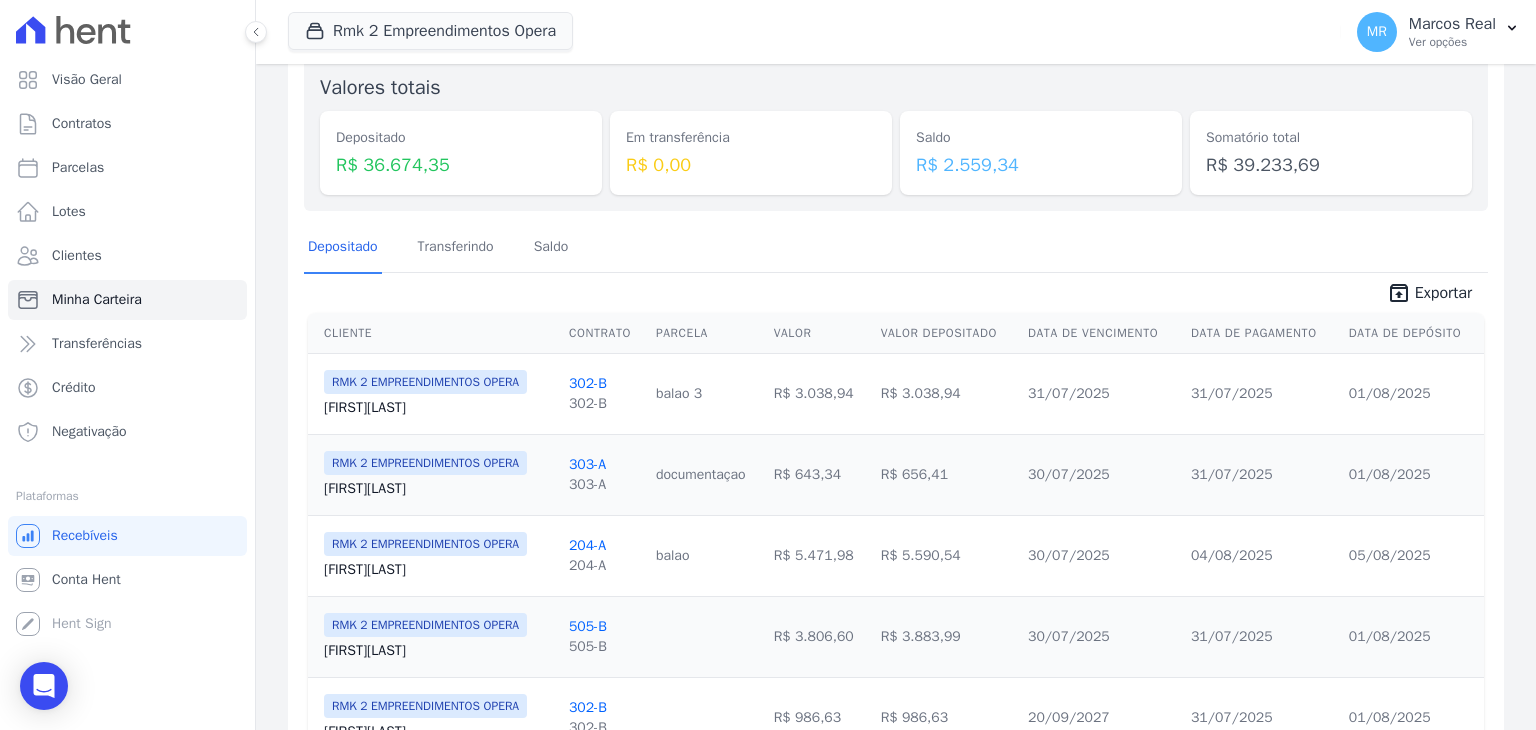 scroll, scrollTop: 200, scrollLeft: 0, axis: vertical 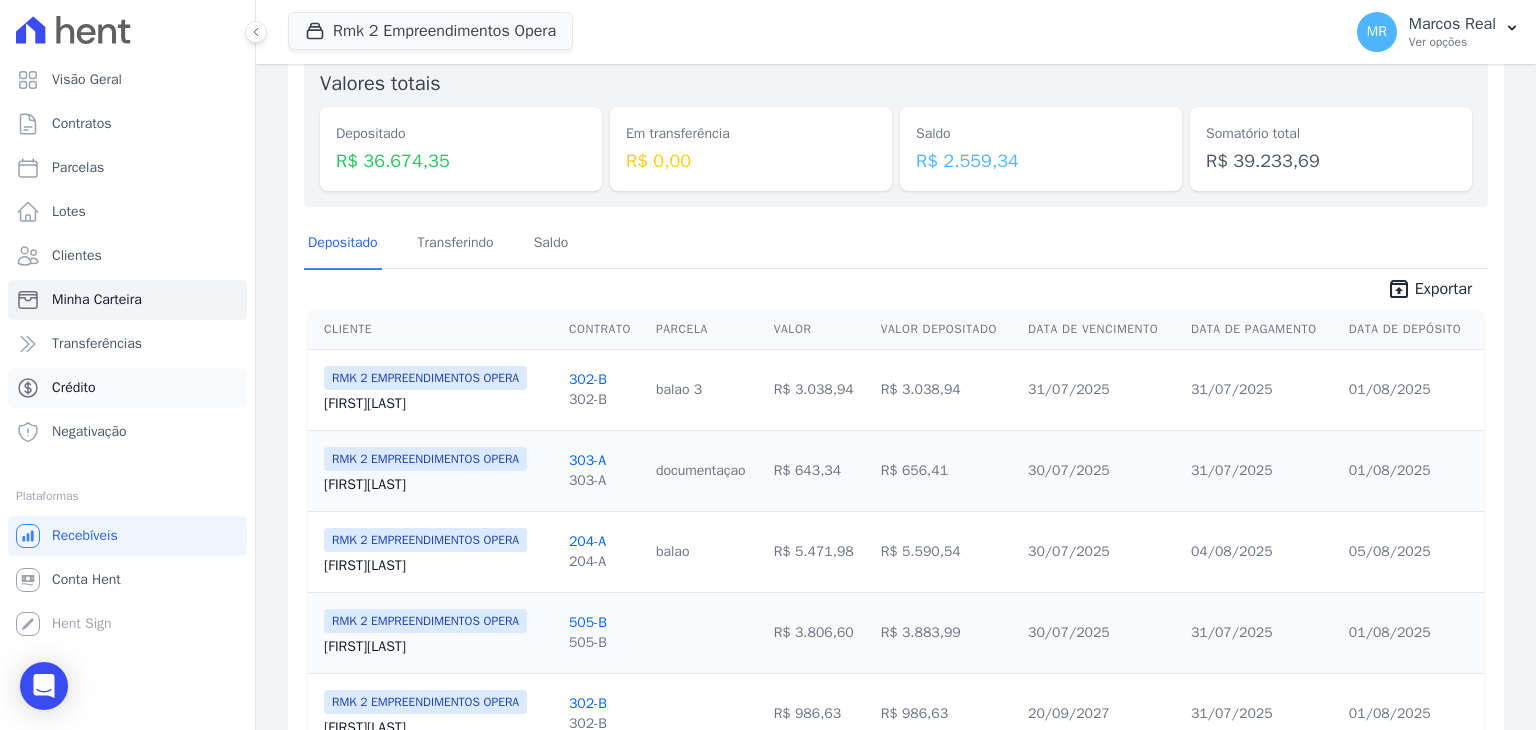click on "Crédito" at bounding box center [127, 388] 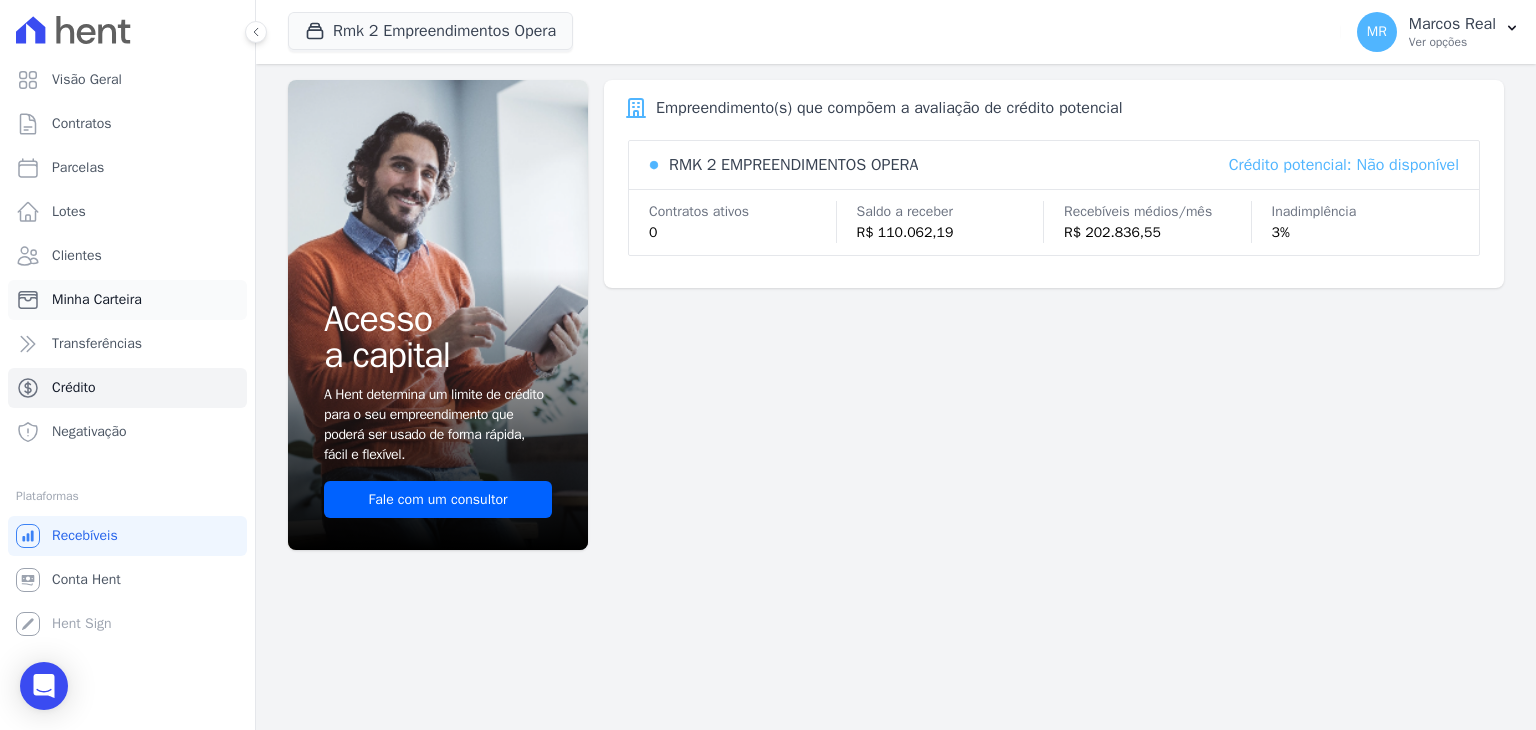 click on "Minha Carteira" at bounding box center [97, 300] 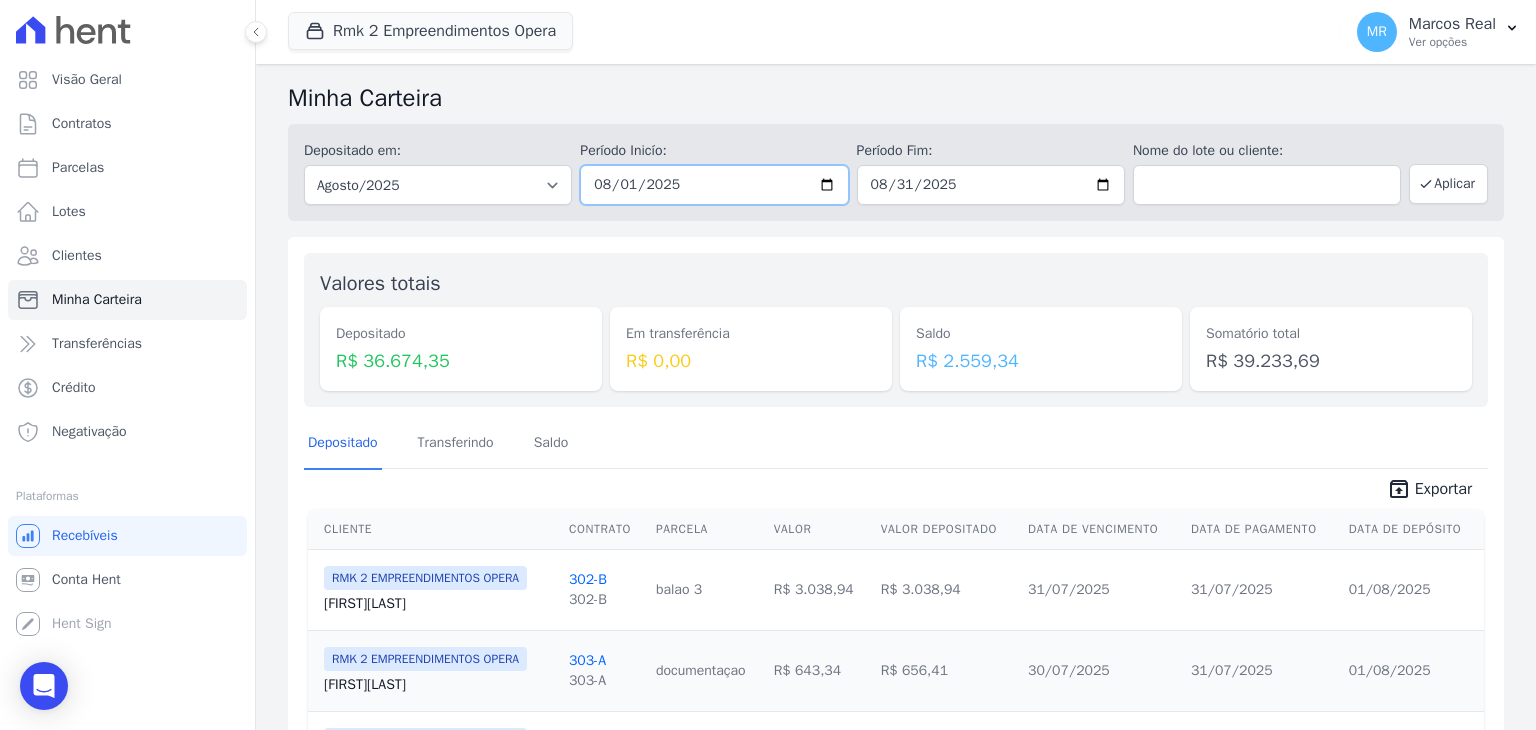 click on "2025-08-01" at bounding box center (714, 185) 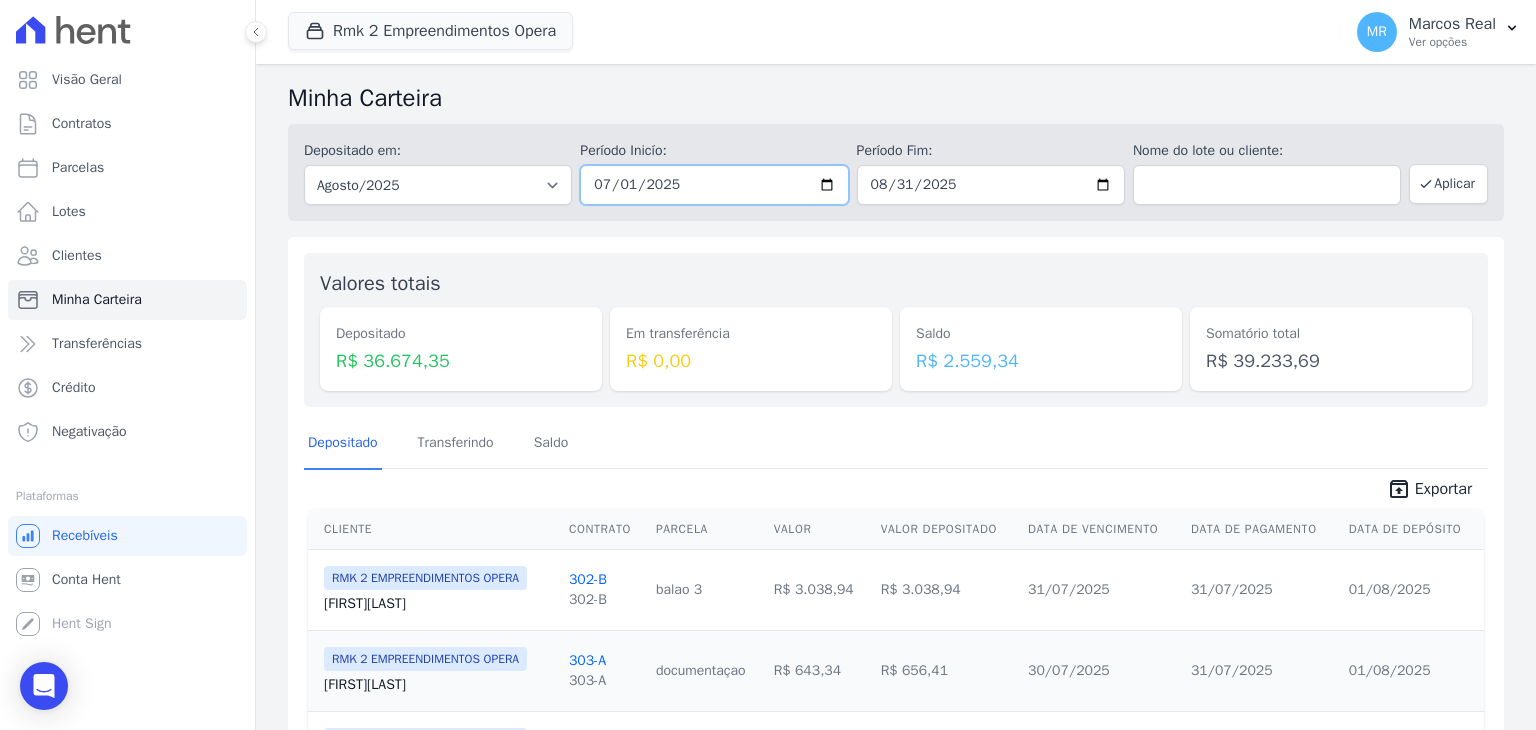 type on "[DATE]" 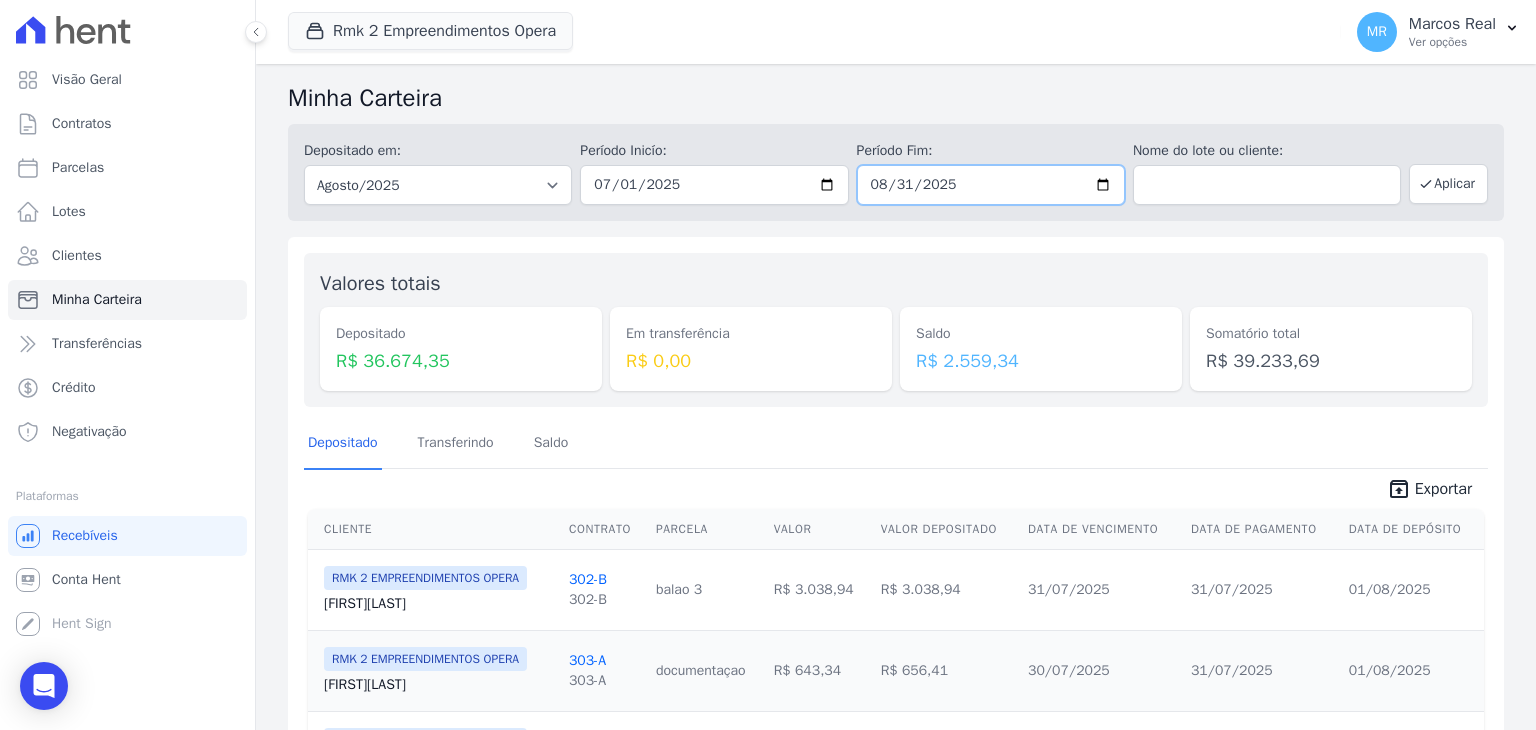 click on "2025-08-31" at bounding box center [991, 185] 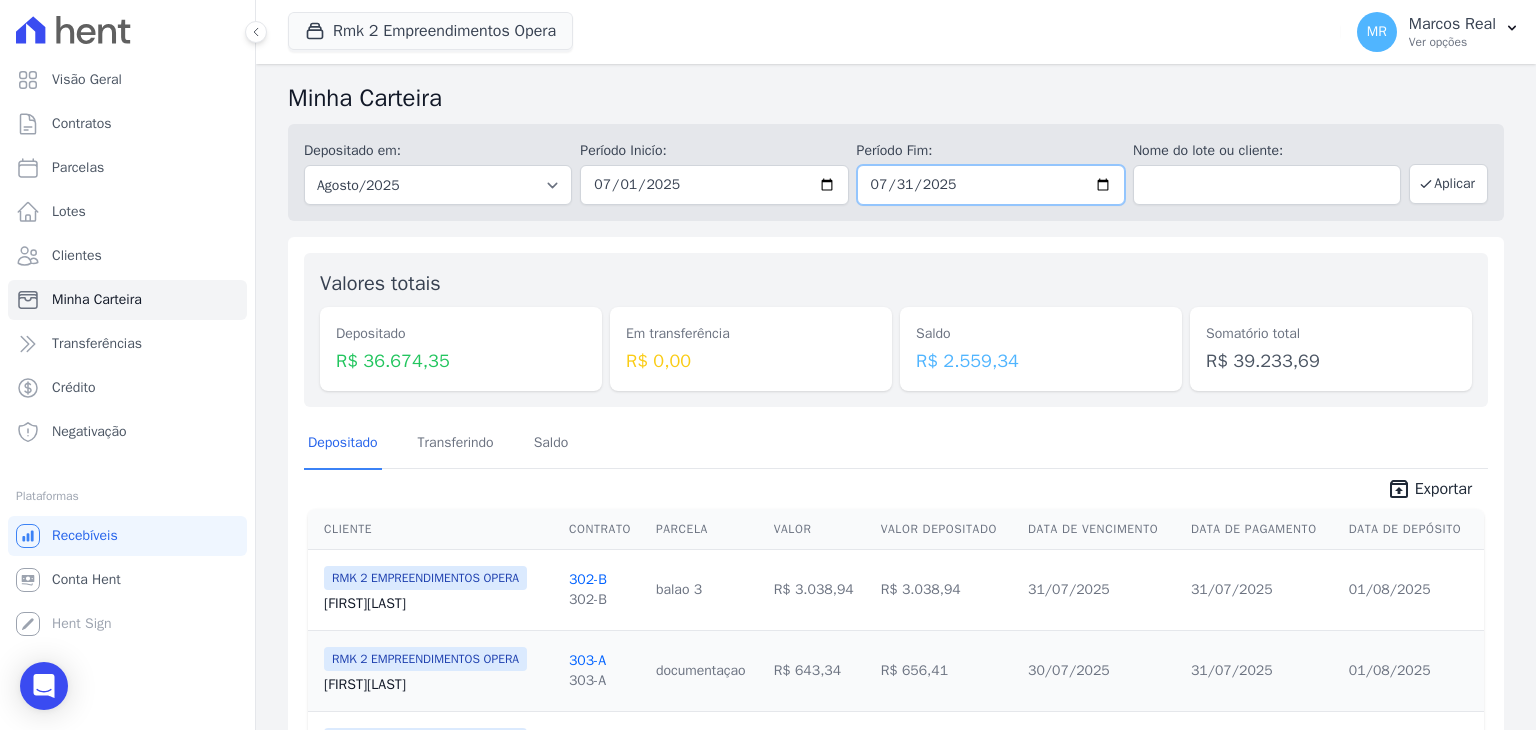 type on "[DATE]" 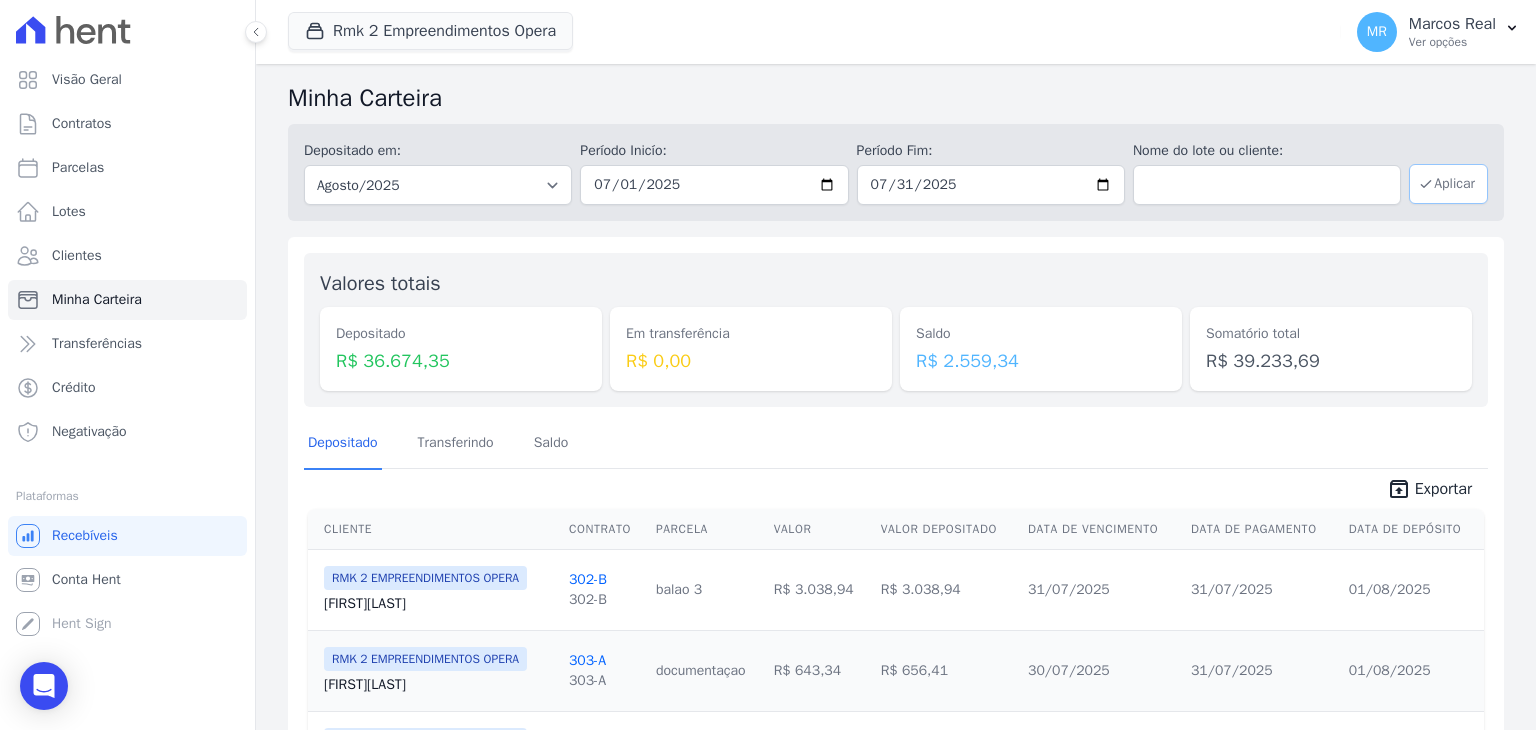 click on "Aplicar" at bounding box center [1448, 184] 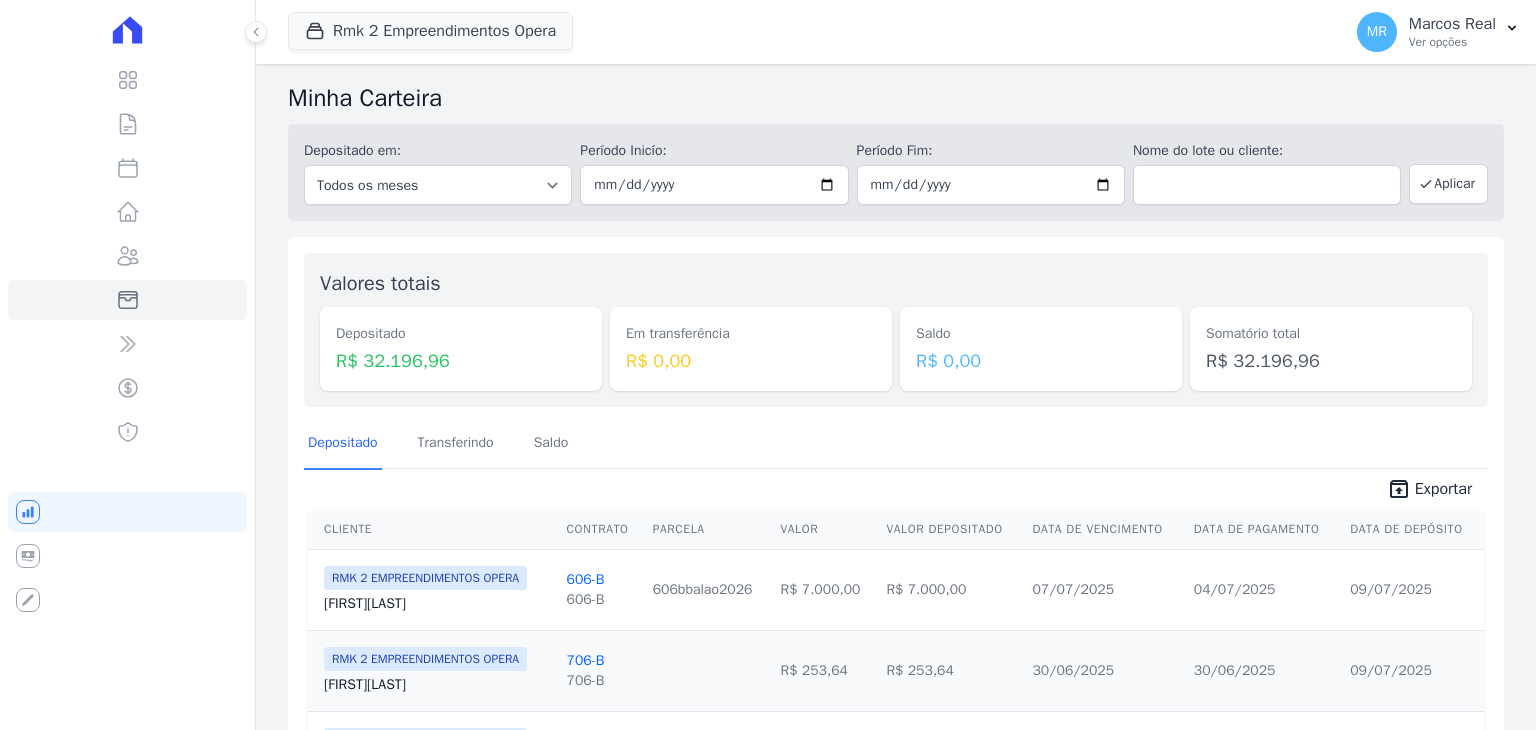 scroll, scrollTop: 0, scrollLeft: 0, axis: both 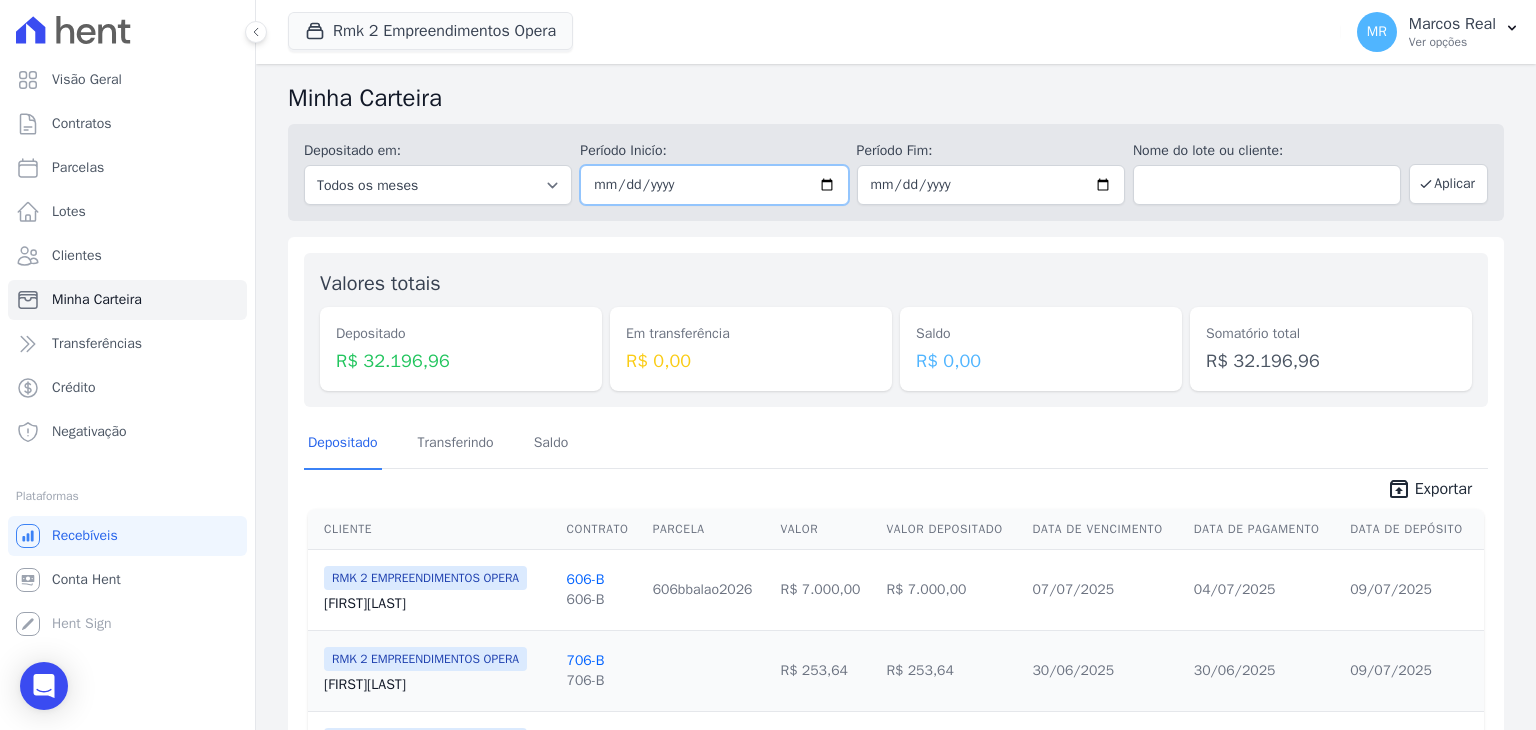 click on "[DATE]" at bounding box center [714, 185] 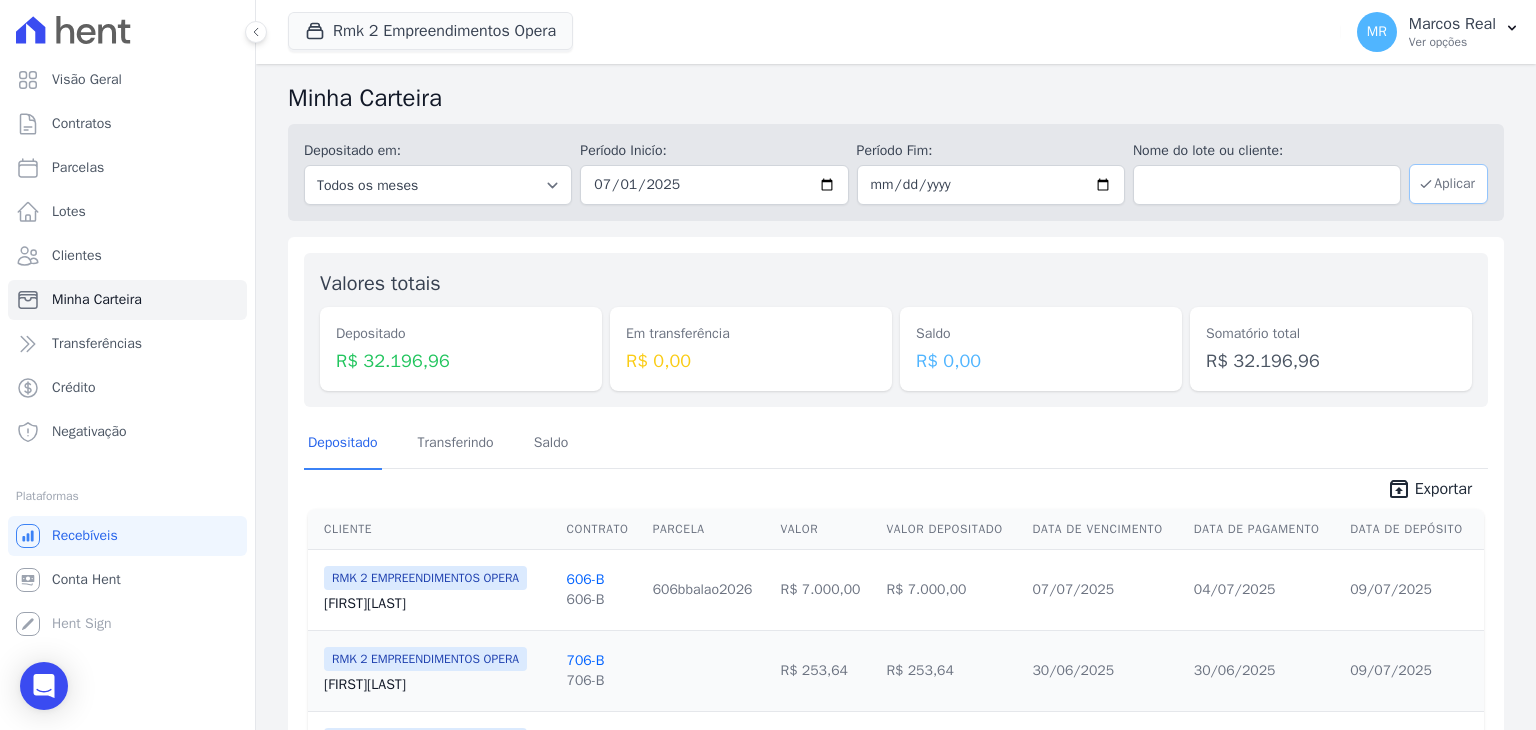 click on "Aplicar" at bounding box center [1448, 184] 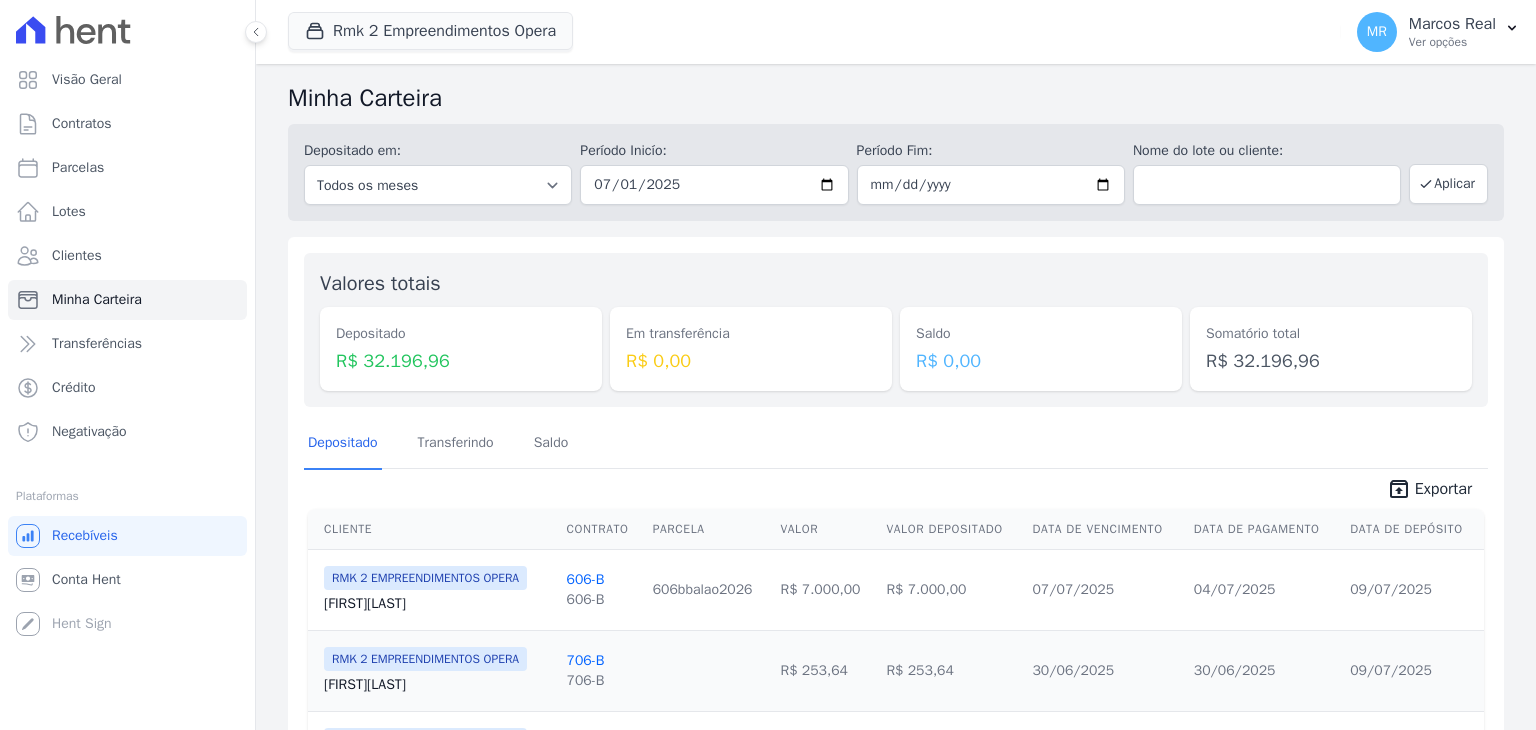 scroll, scrollTop: 0, scrollLeft: 0, axis: both 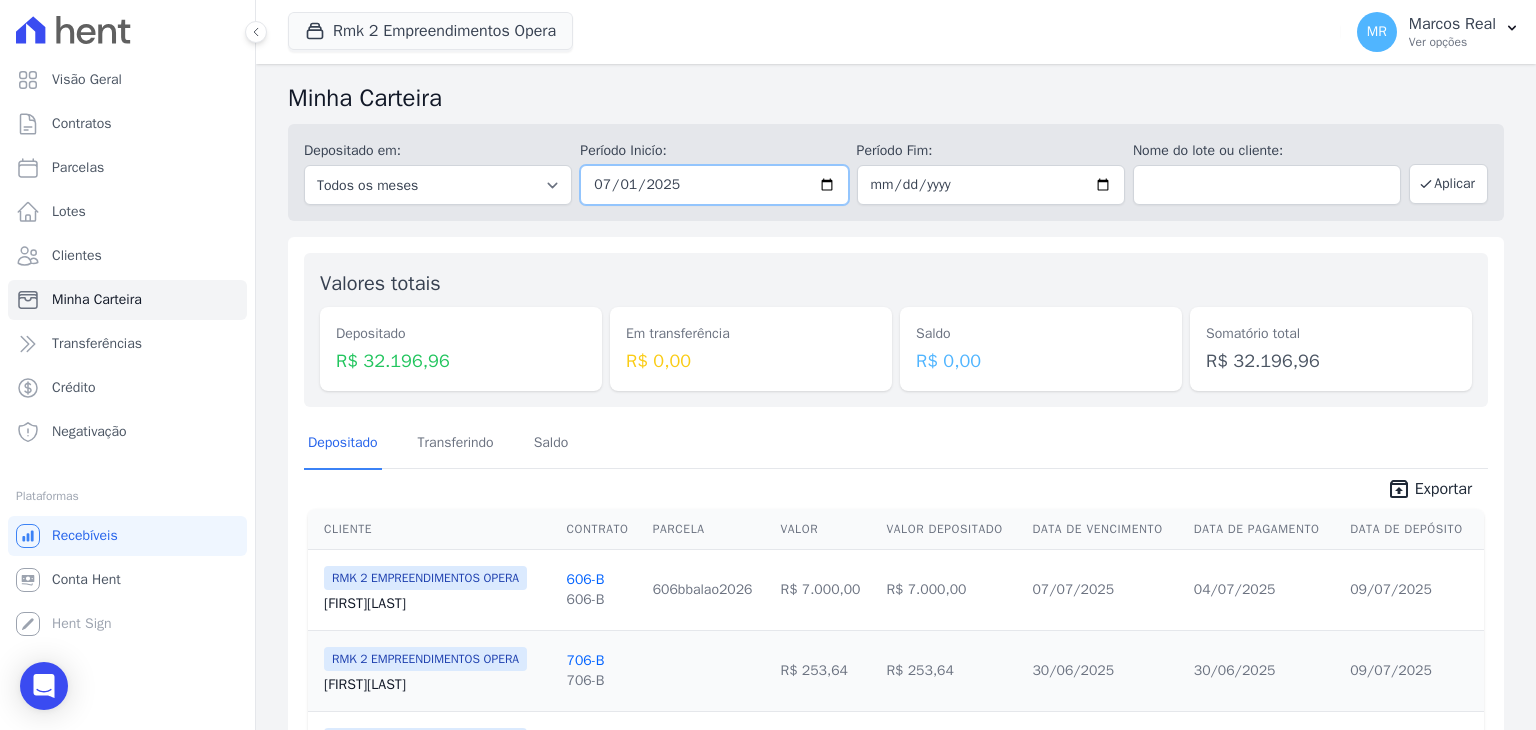 click on "2025-07-01" at bounding box center [714, 185] 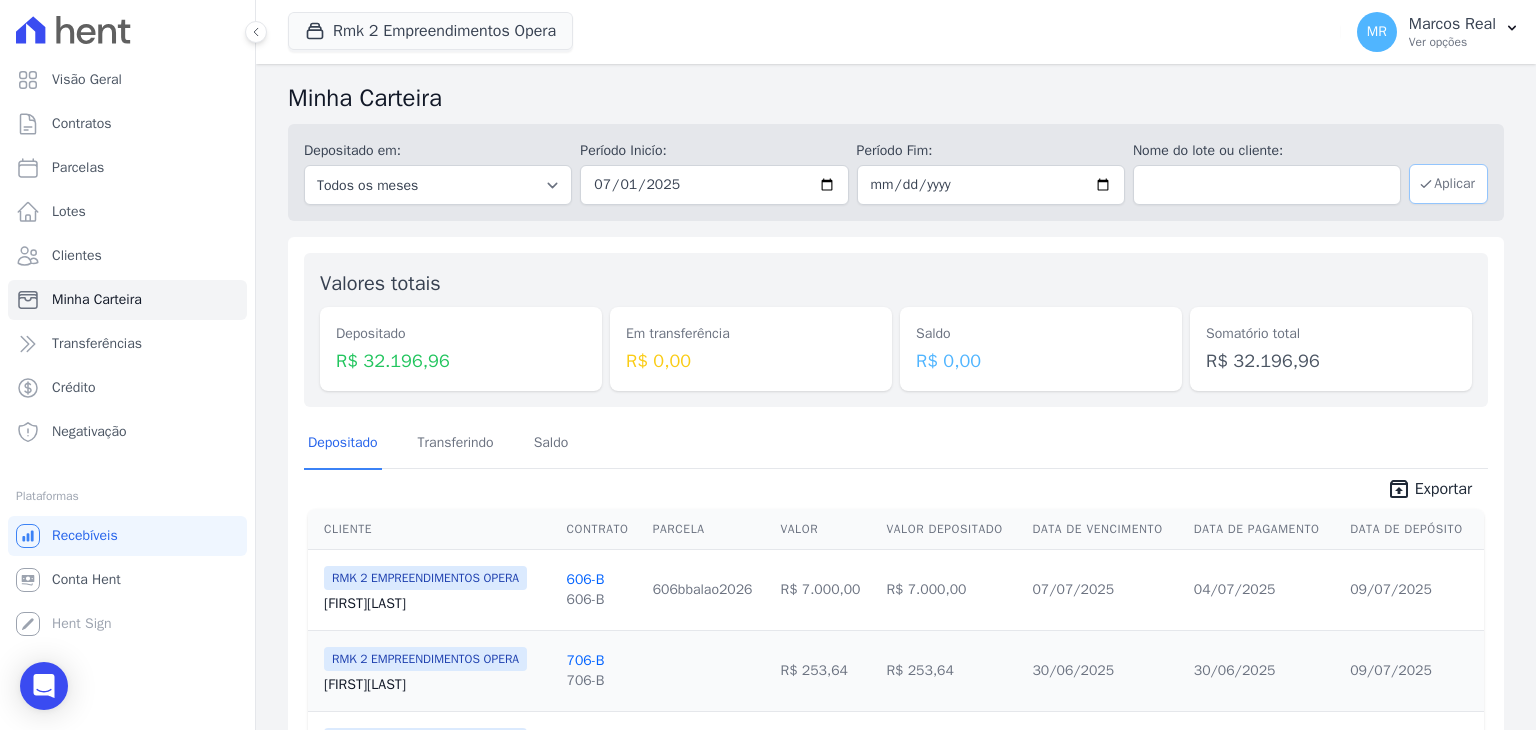 click on "Aplicar" at bounding box center [1448, 184] 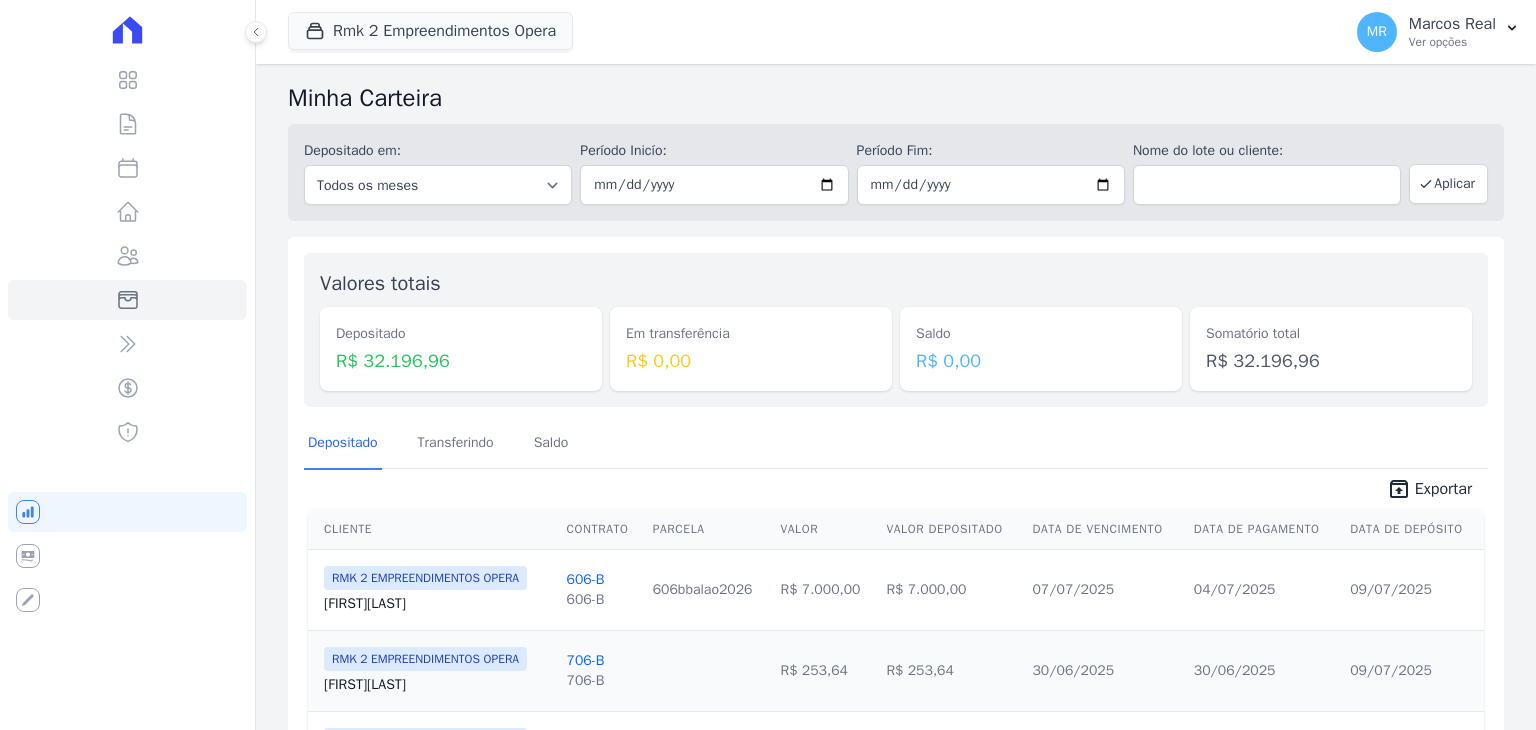 scroll, scrollTop: 0, scrollLeft: 0, axis: both 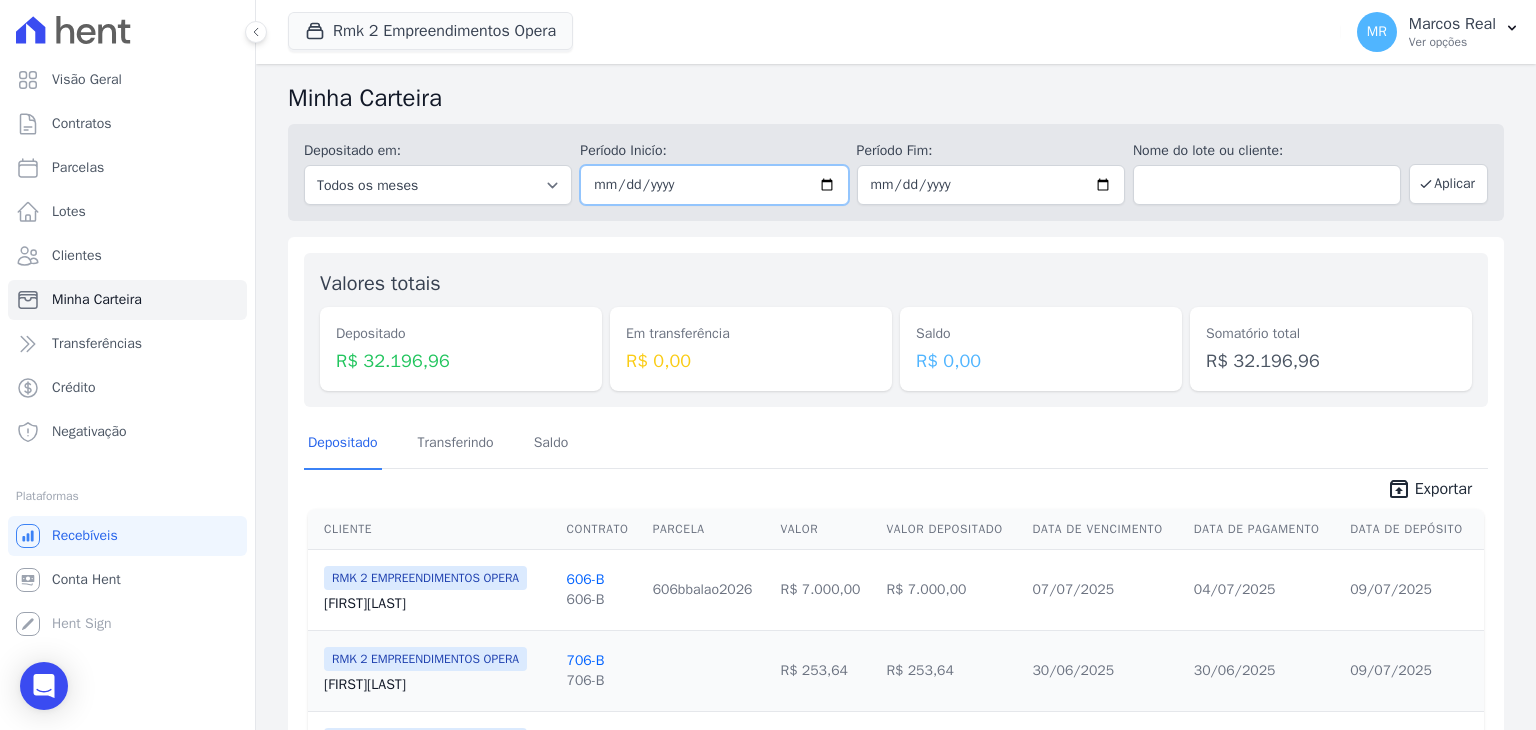 click on "[DATE]" at bounding box center (714, 185) 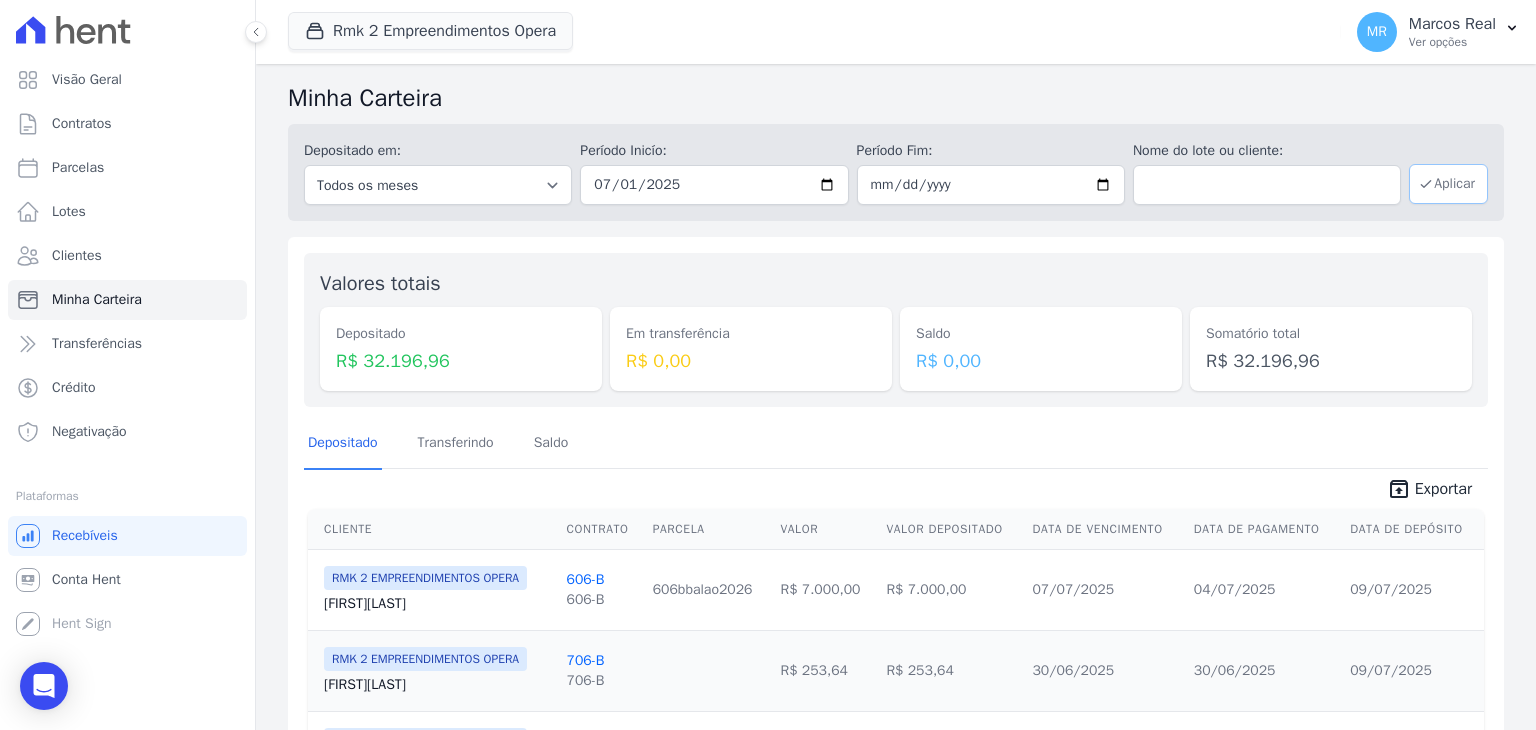 click on "Aplicar" at bounding box center (1448, 184) 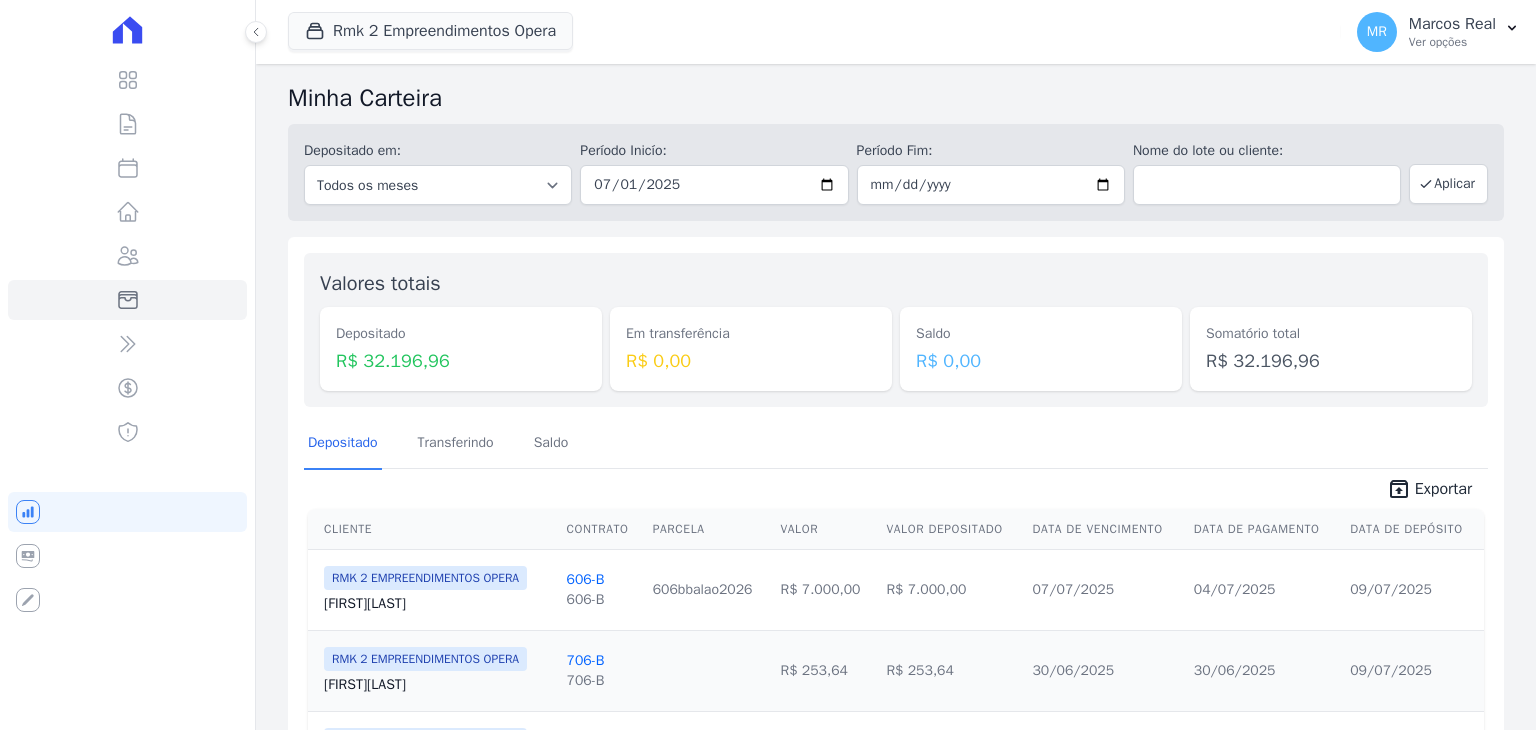 scroll, scrollTop: 0, scrollLeft: 0, axis: both 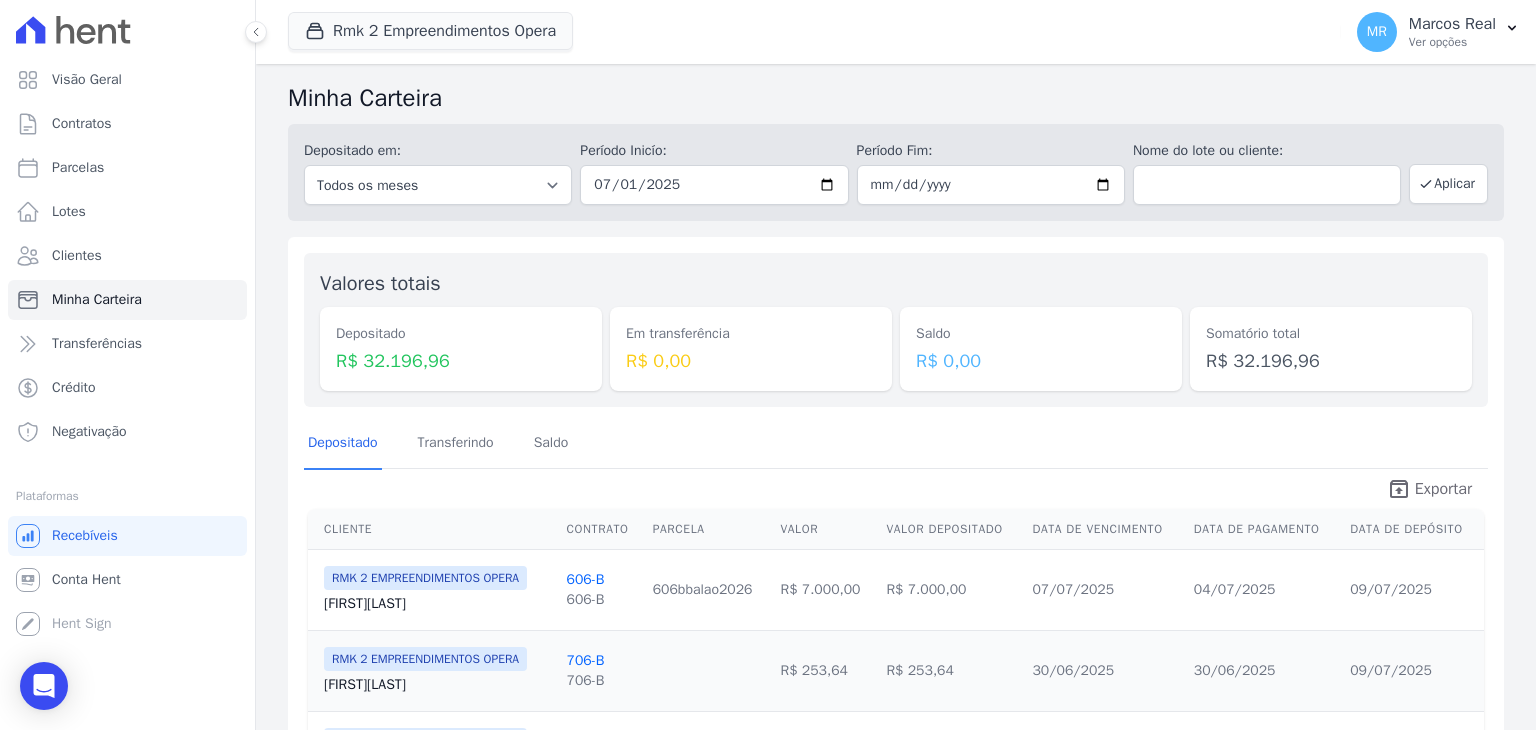 click on "Exportar" at bounding box center (1443, 489) 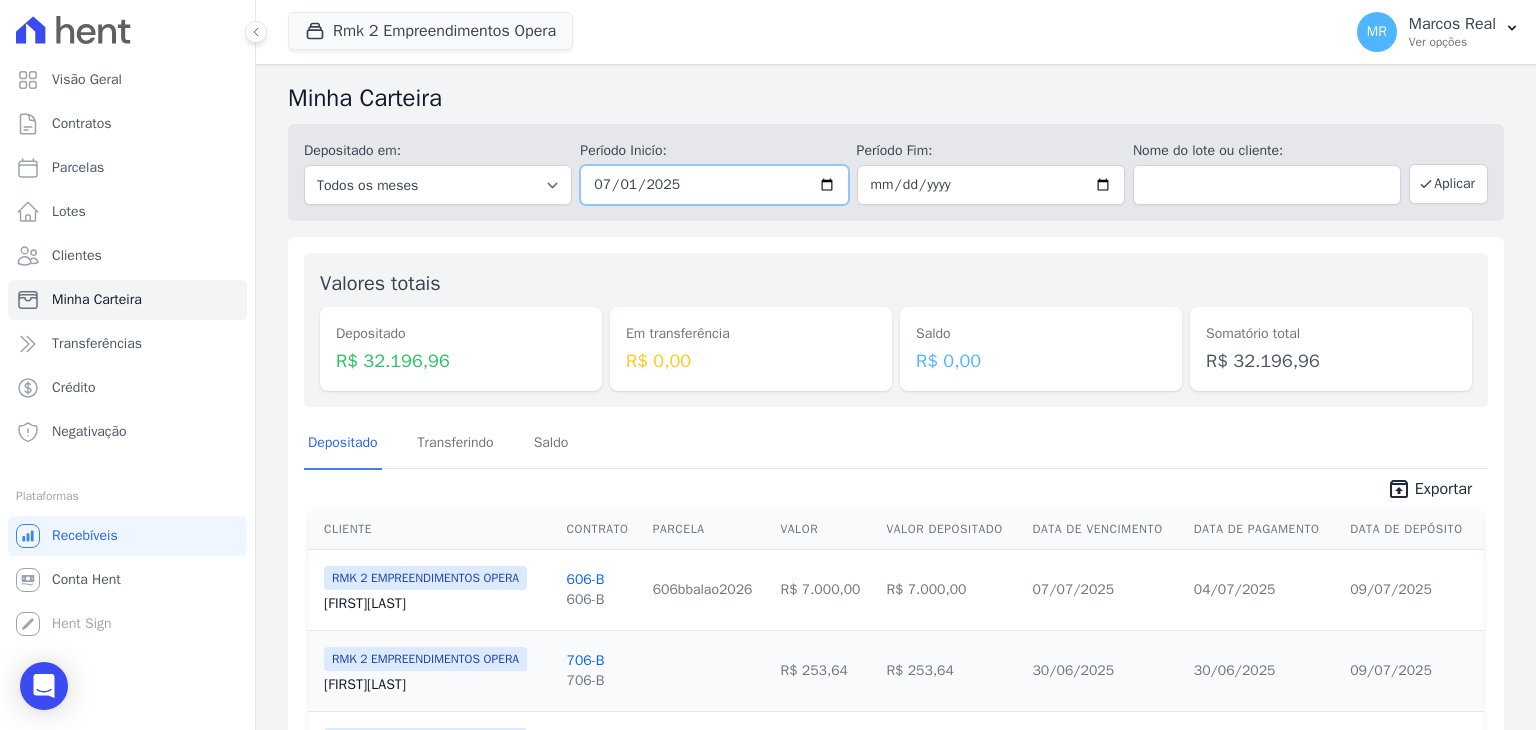 click on "2025-07-01" at bounding box center (714, 185) 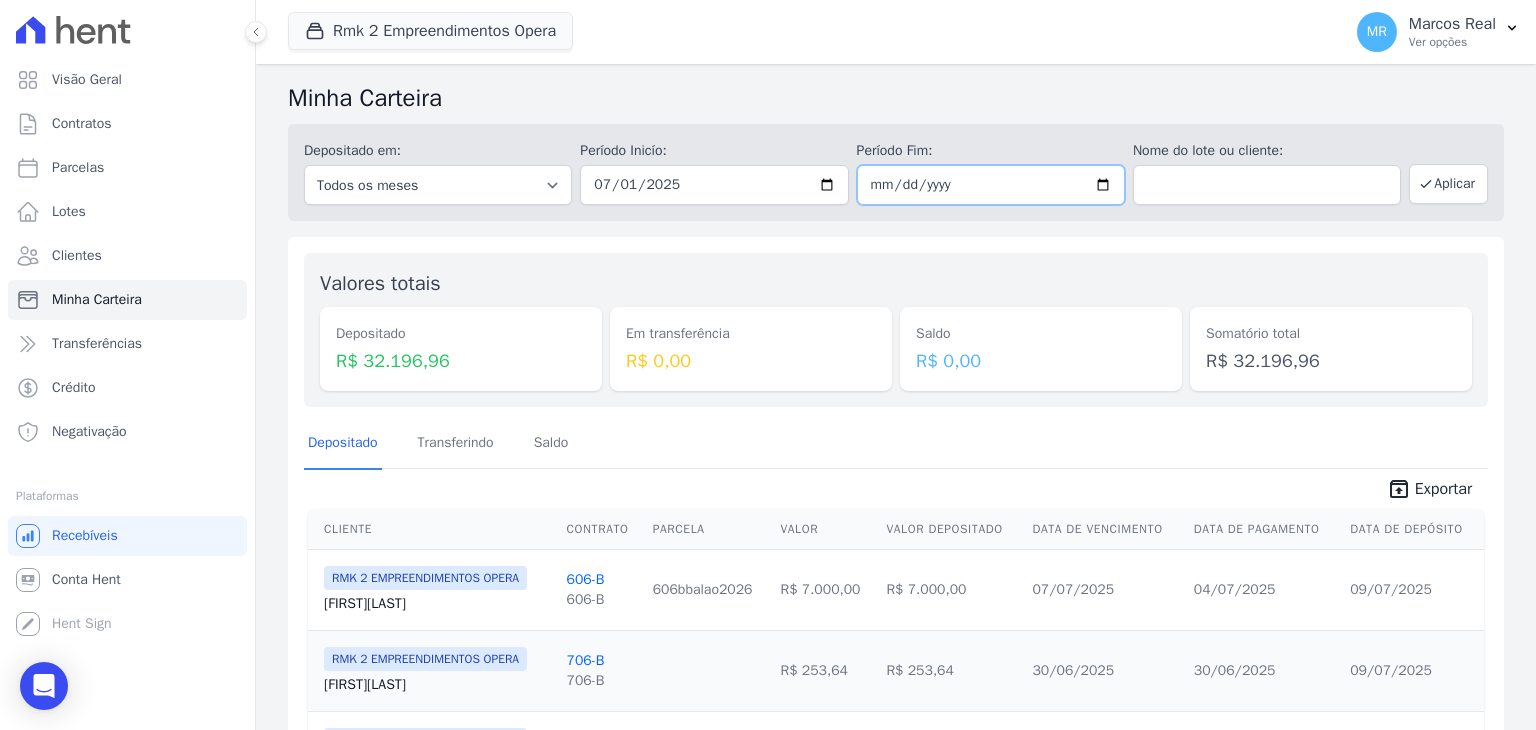 click on "[DATE]" at bounding box center [991, 185] 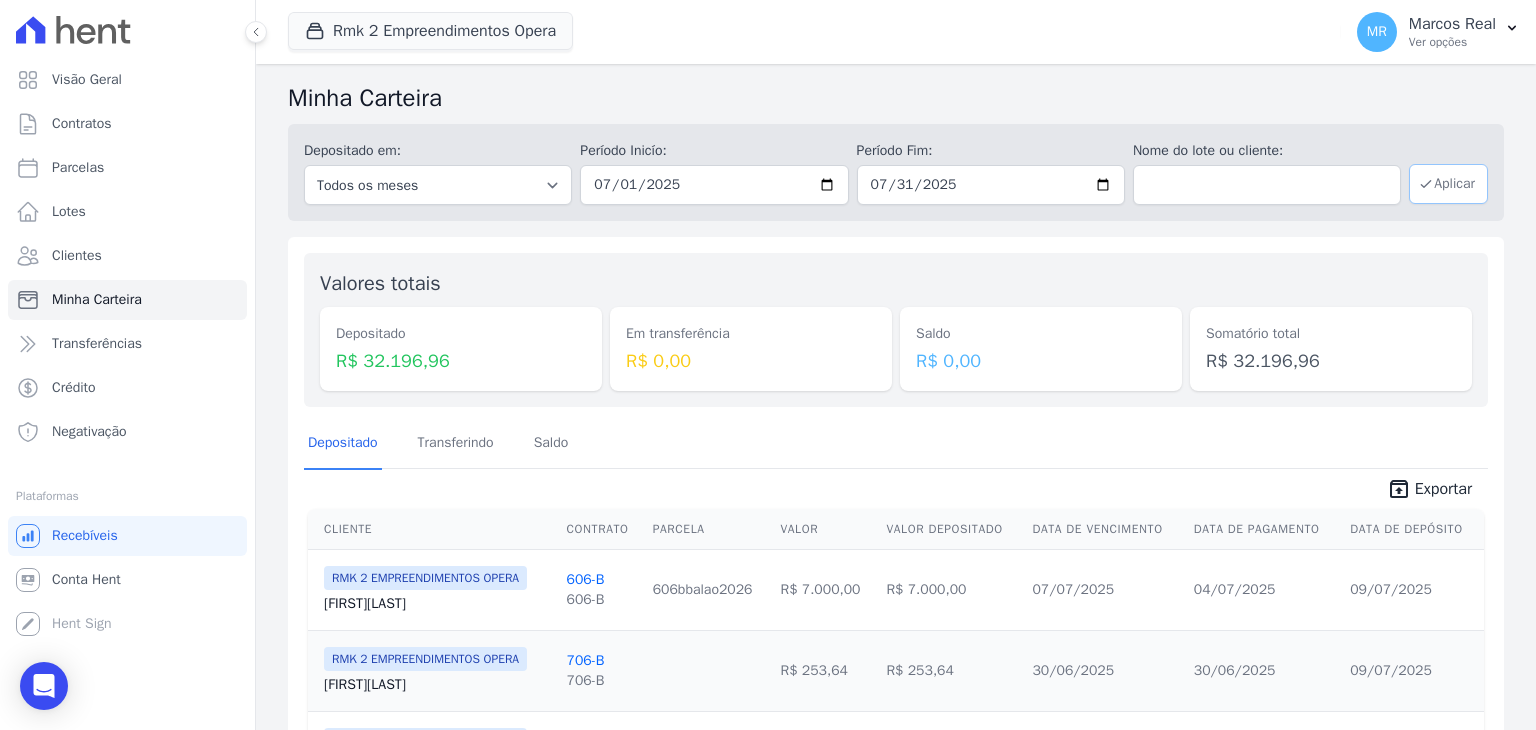 click on "Aplicar" at bounding box center [1448, 184] 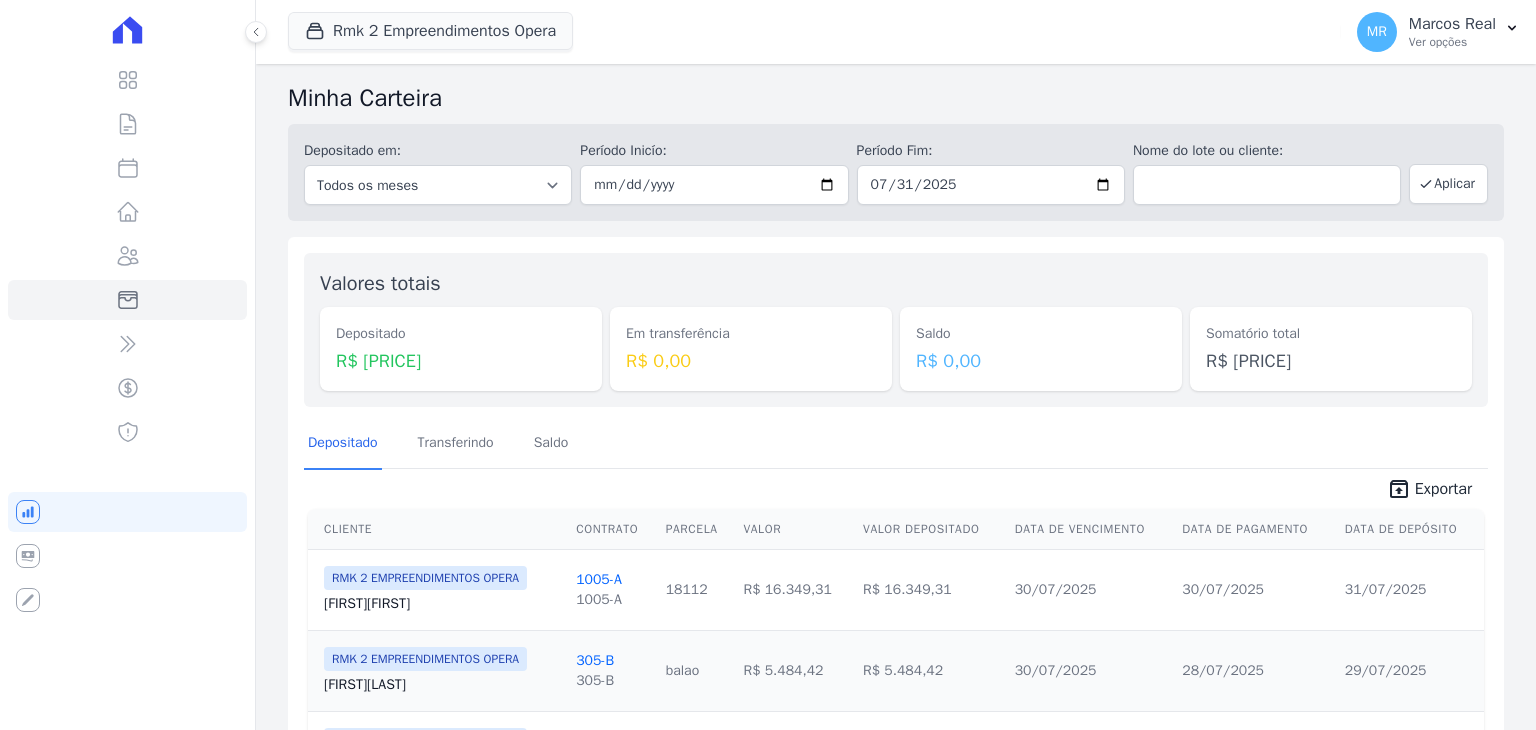 scroll, scrollTop: 0, scrollLeft: 0, axis: both 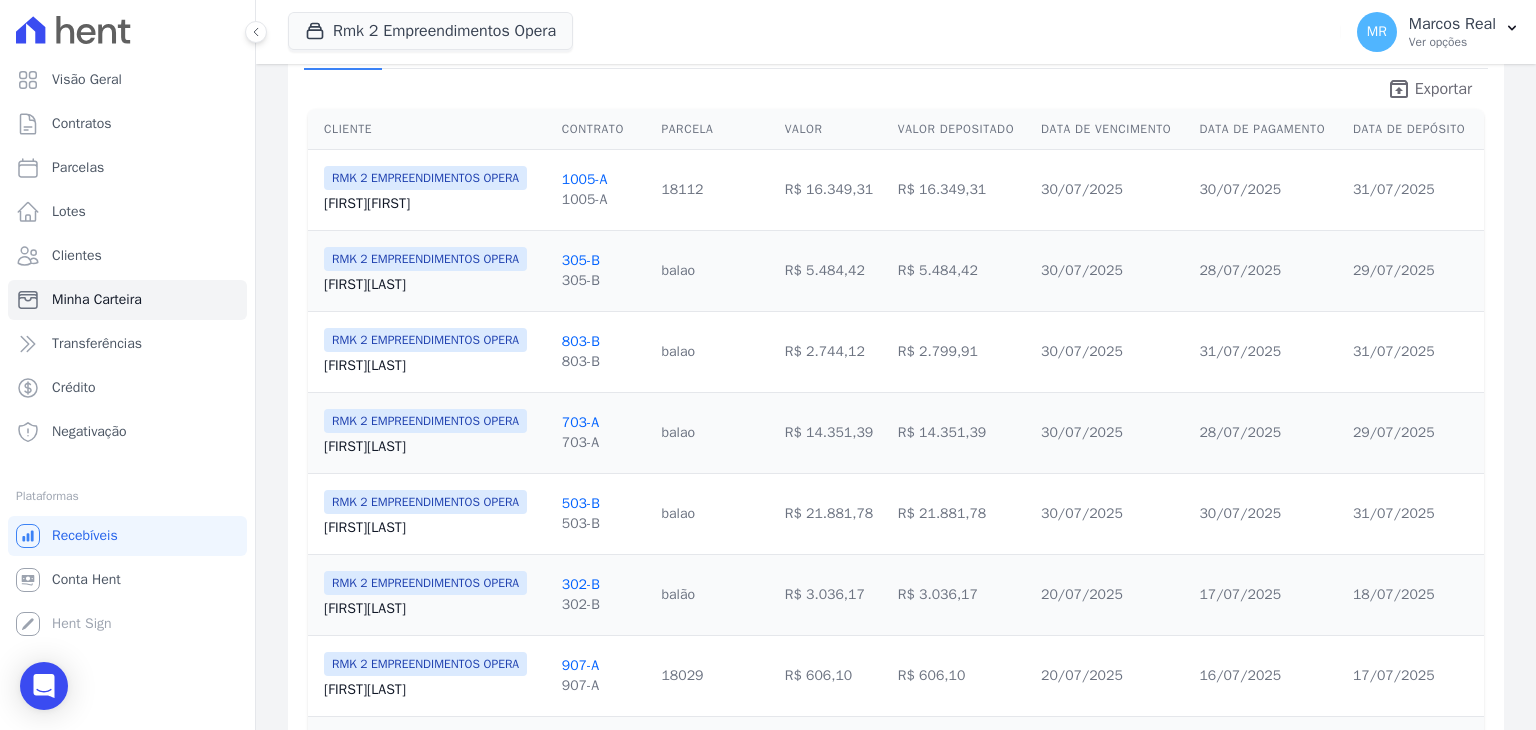 click on "Exportar" at bounding box center (1443, 89) 